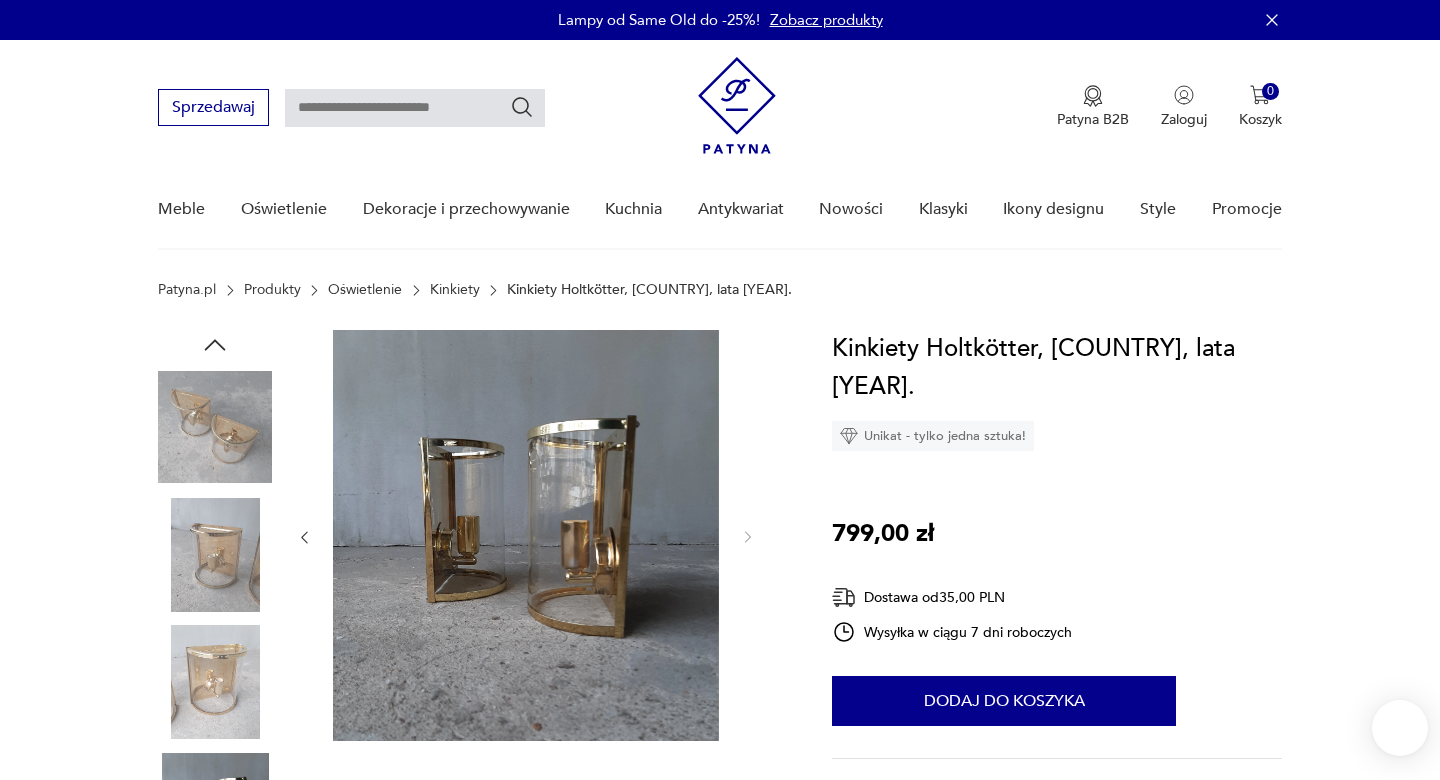 scroll, scrollTop: 118, scrollLeft: 0, axis: vertical 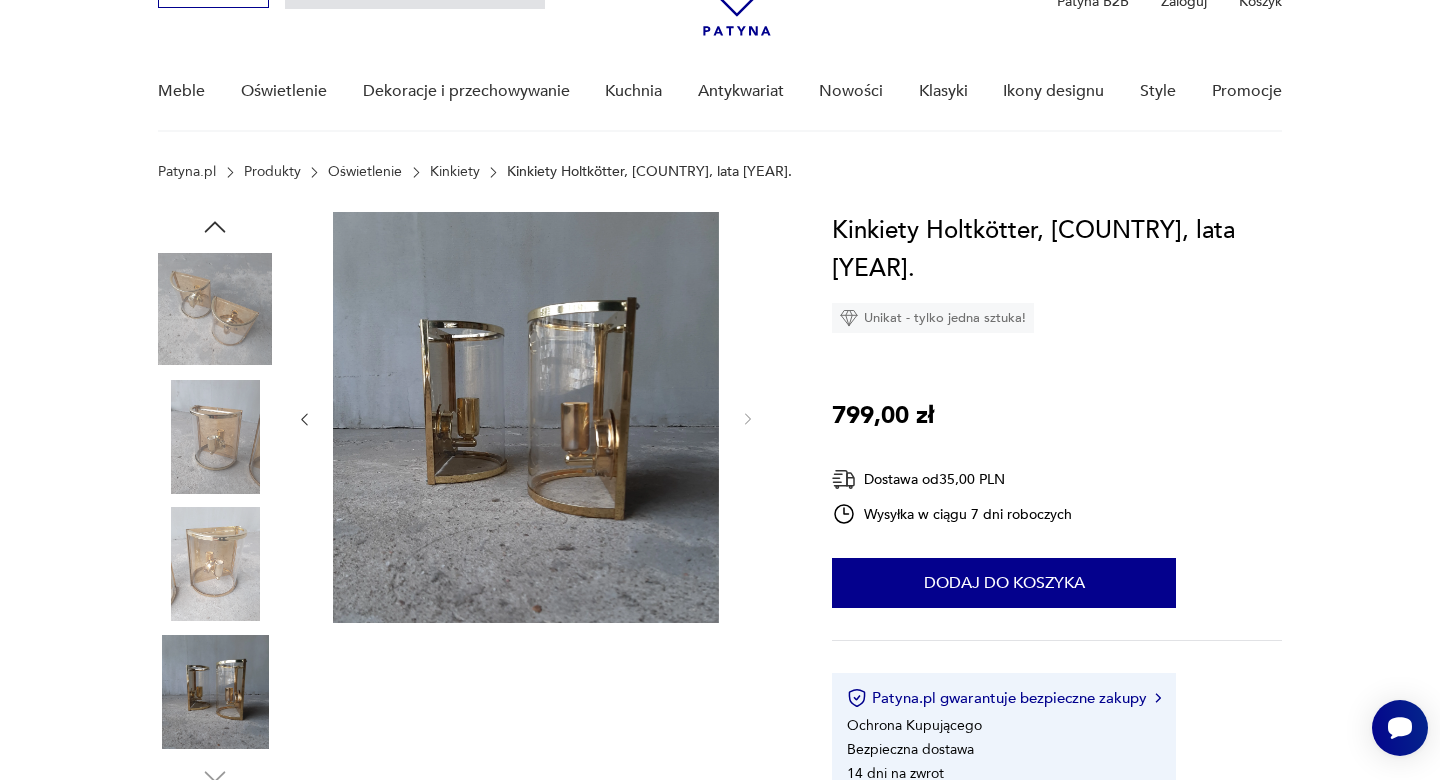 click at bounding box center [0, 0] 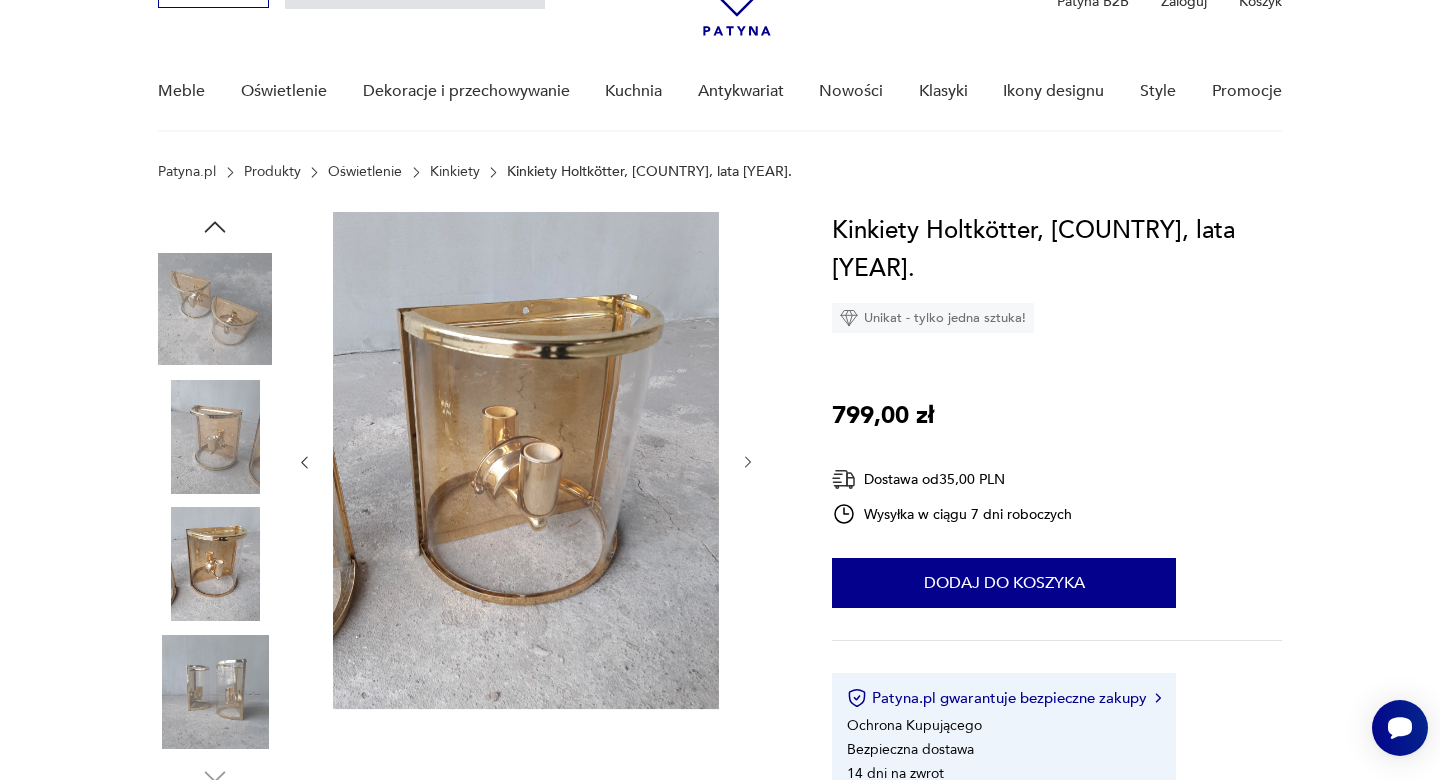 click at bounding box center (215, 437) 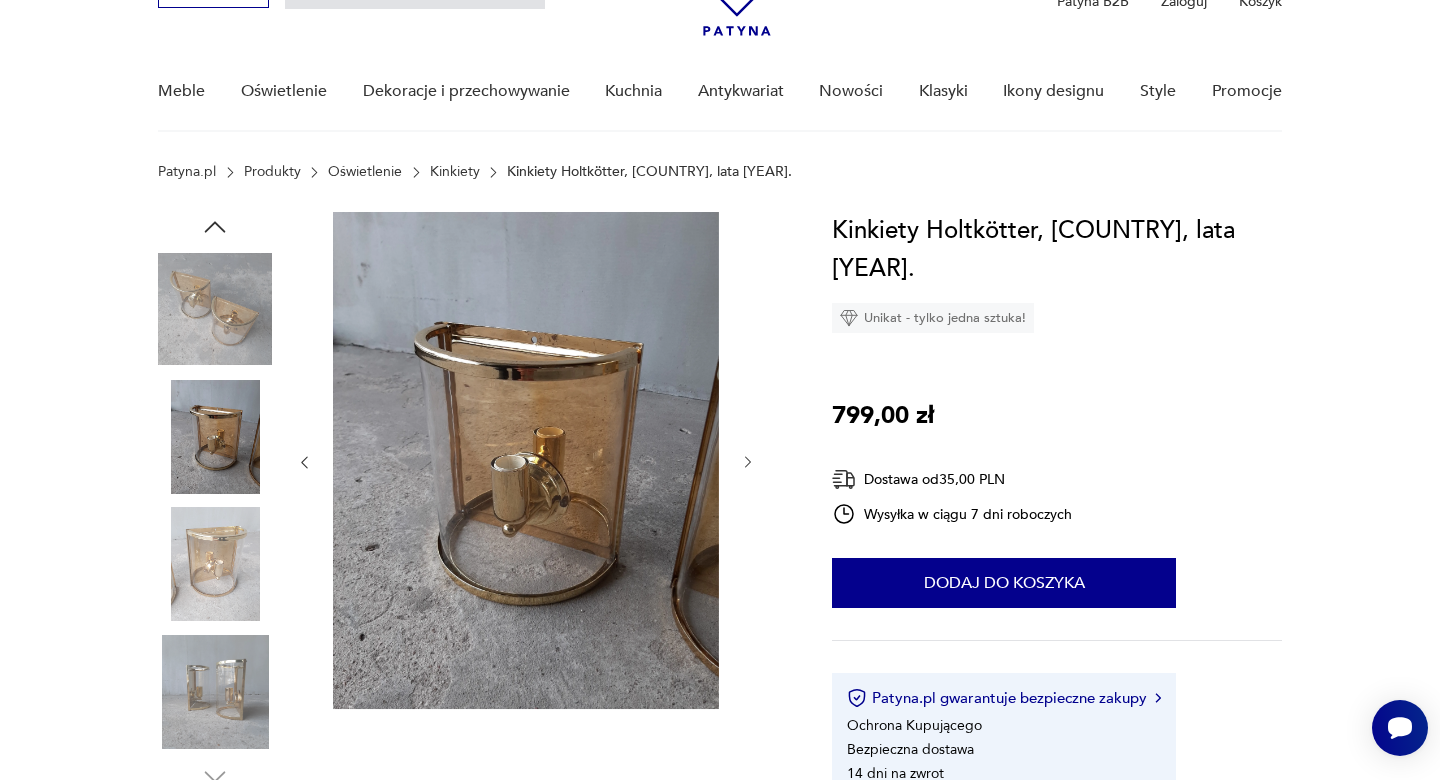 click at bounding box center (215, 309) 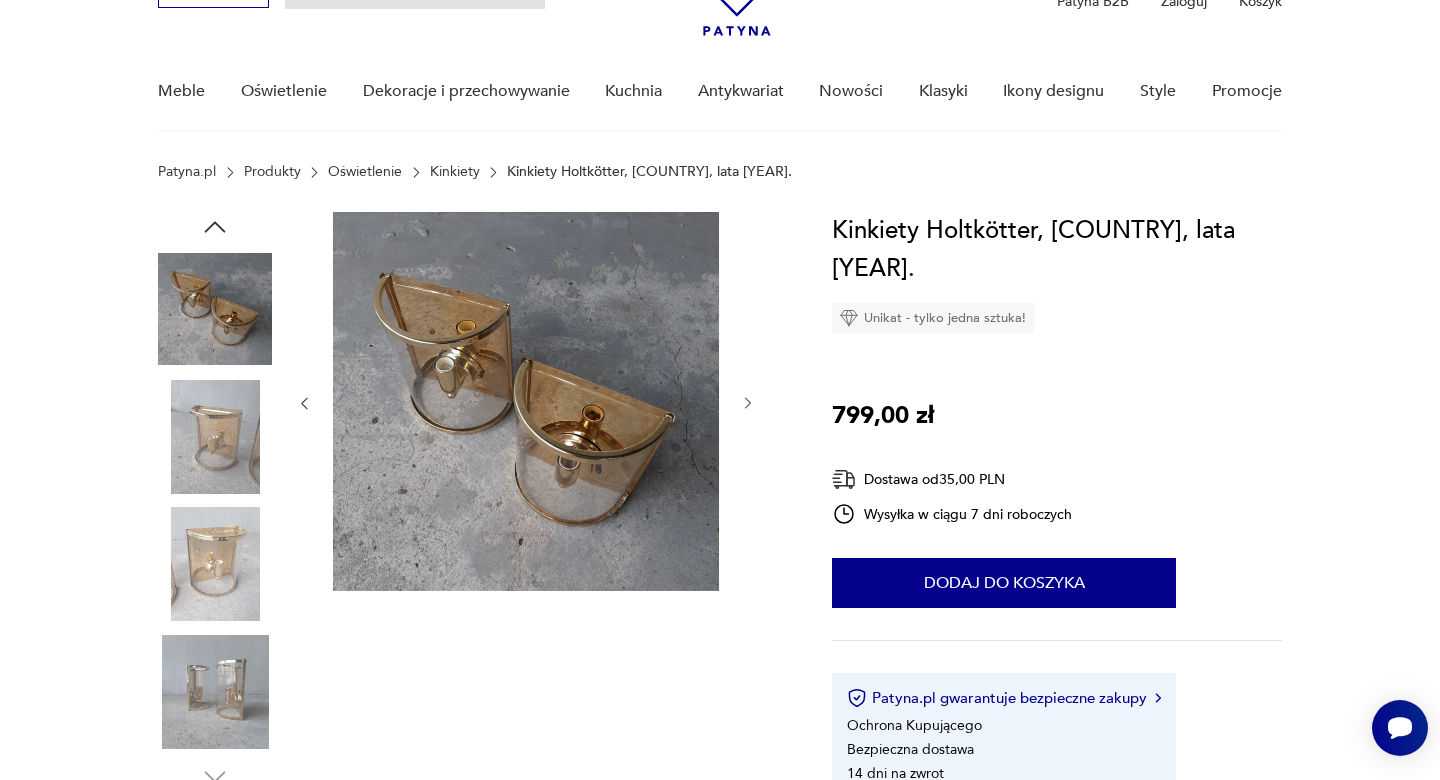 click at bounding box center (0, 0) 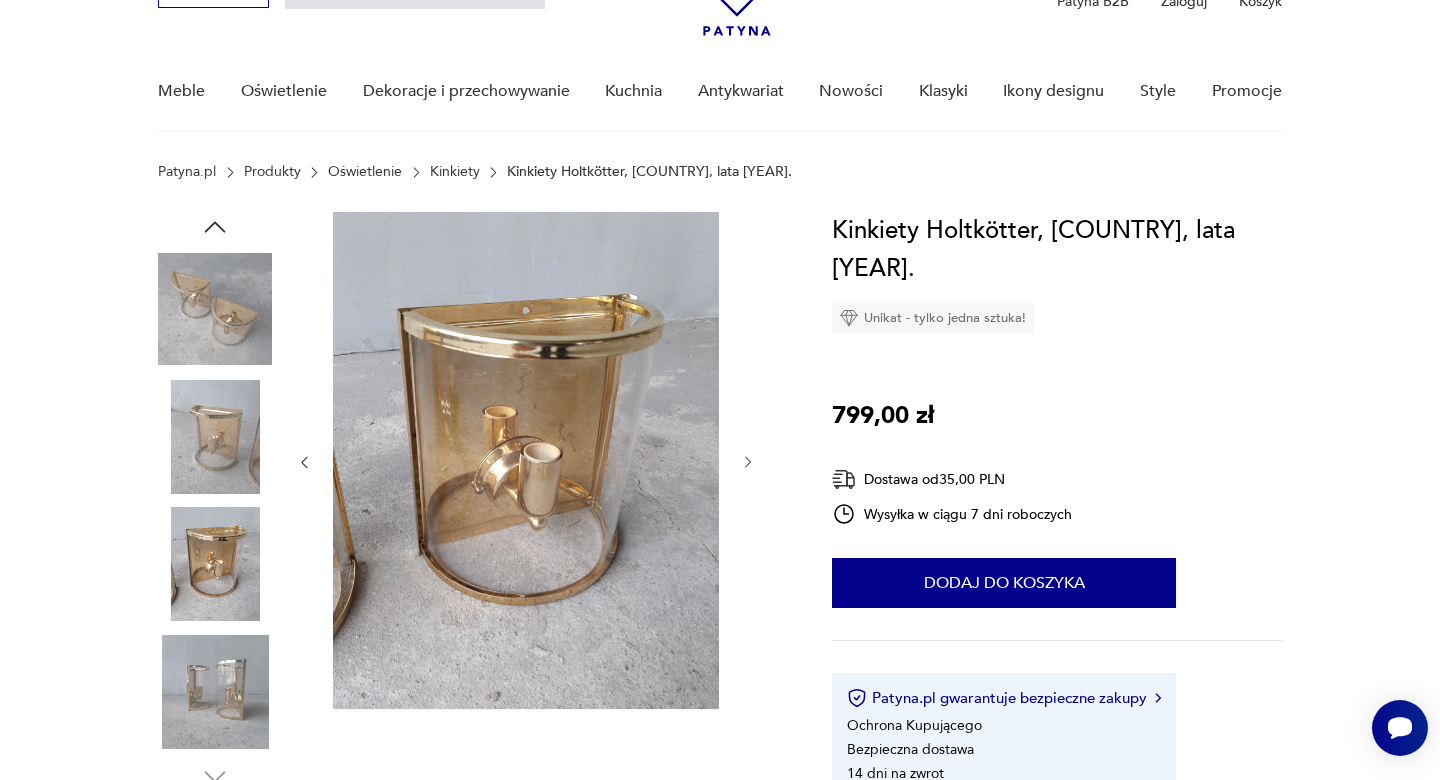click at bounding box center (0, 0) 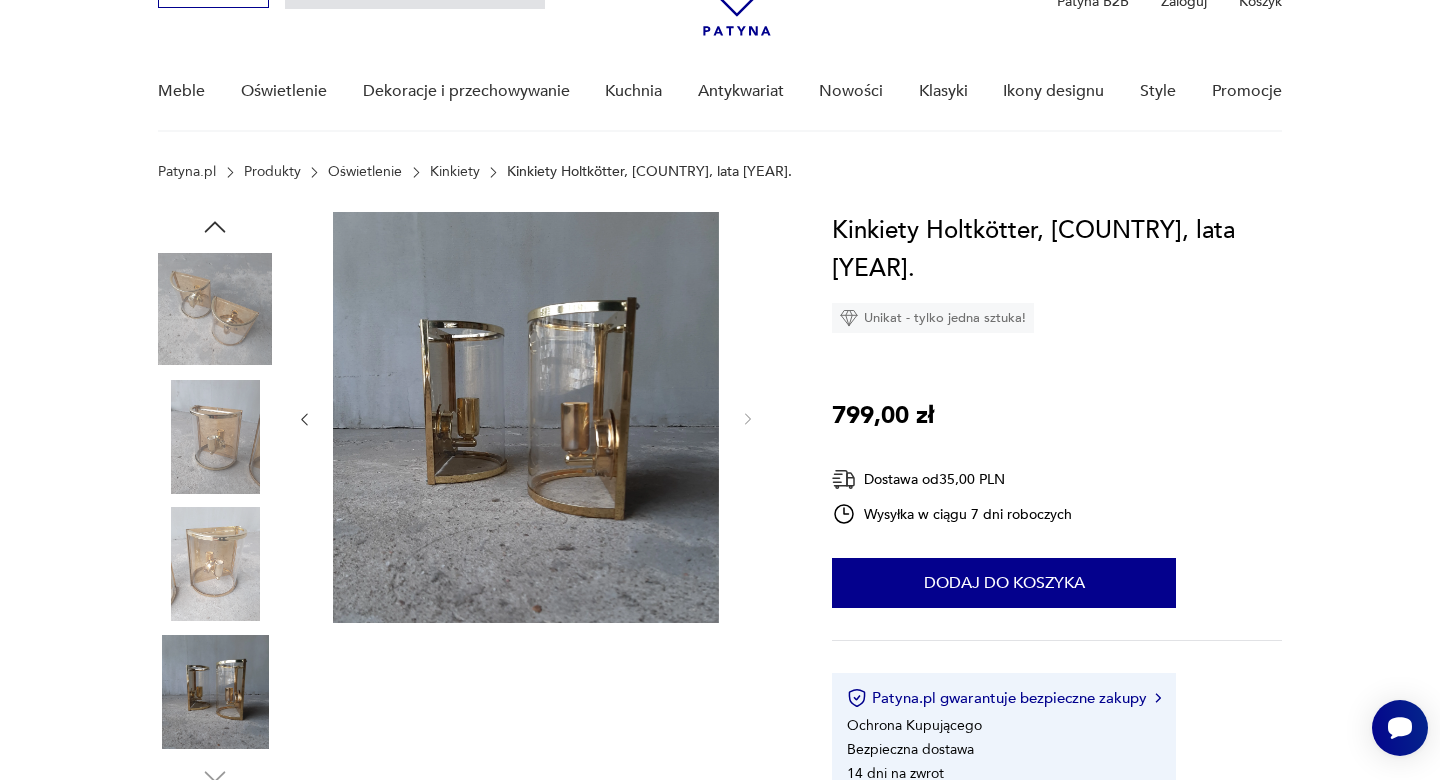 click at bounding box center (471, 502) 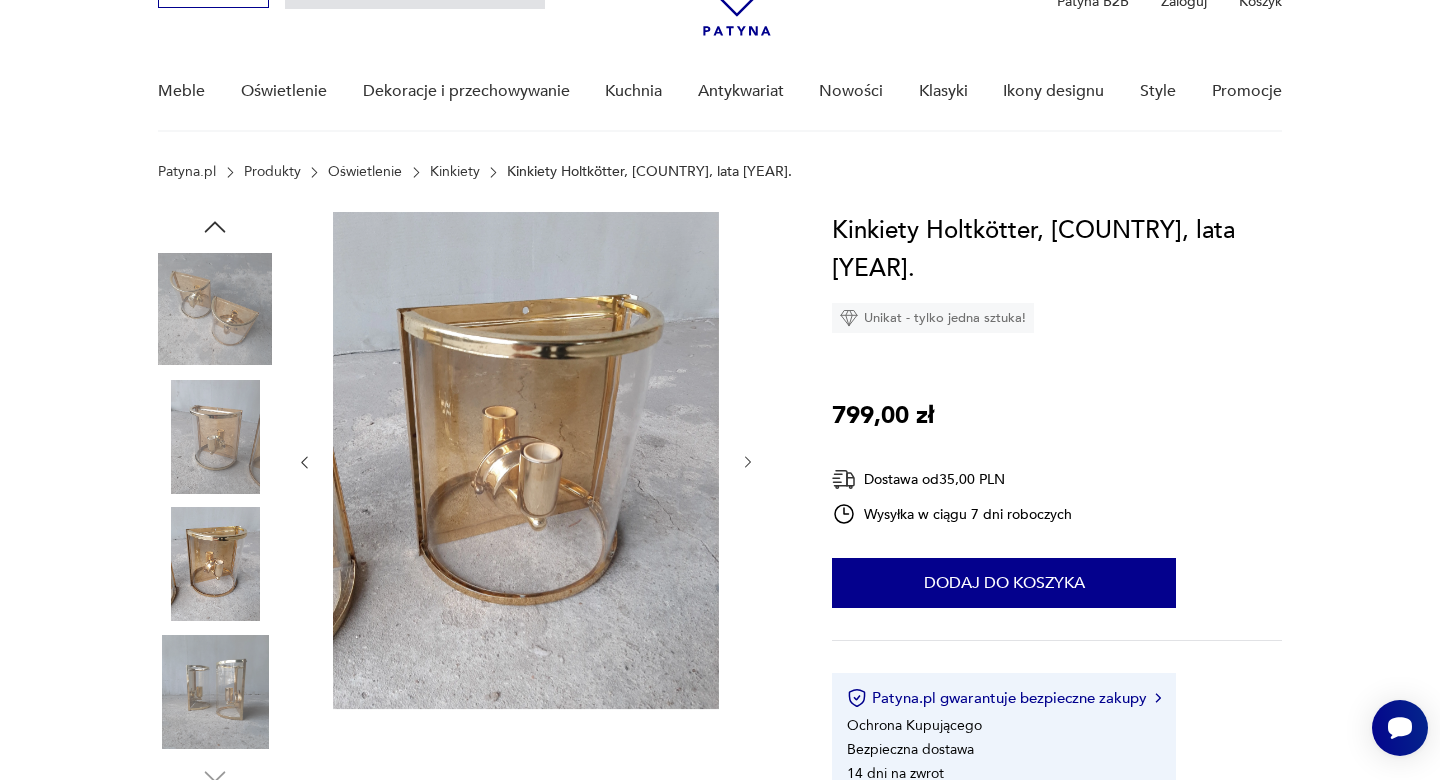 click at bounding box center (526, 462) 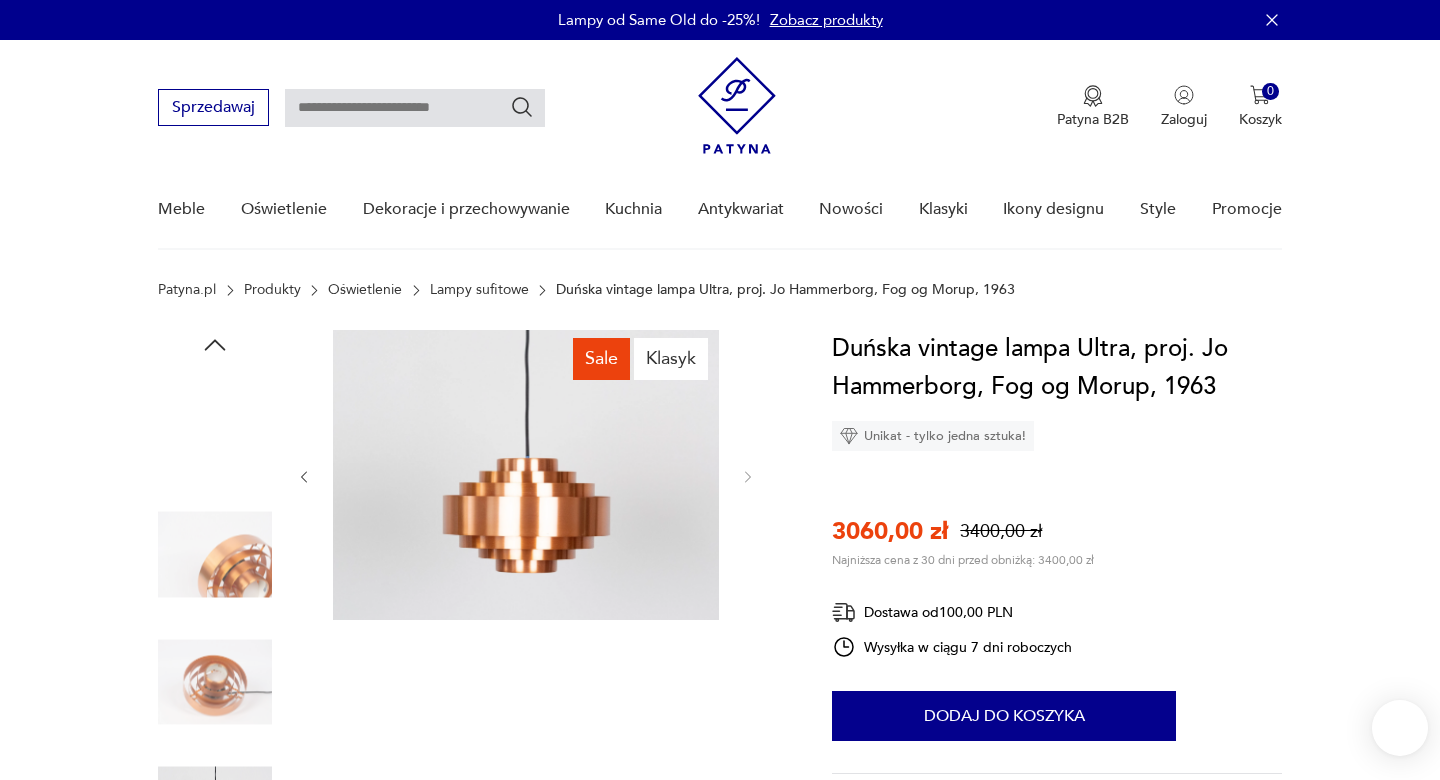 scroll, scrollTop: 119, scrollLeft: 0, axis: vertical 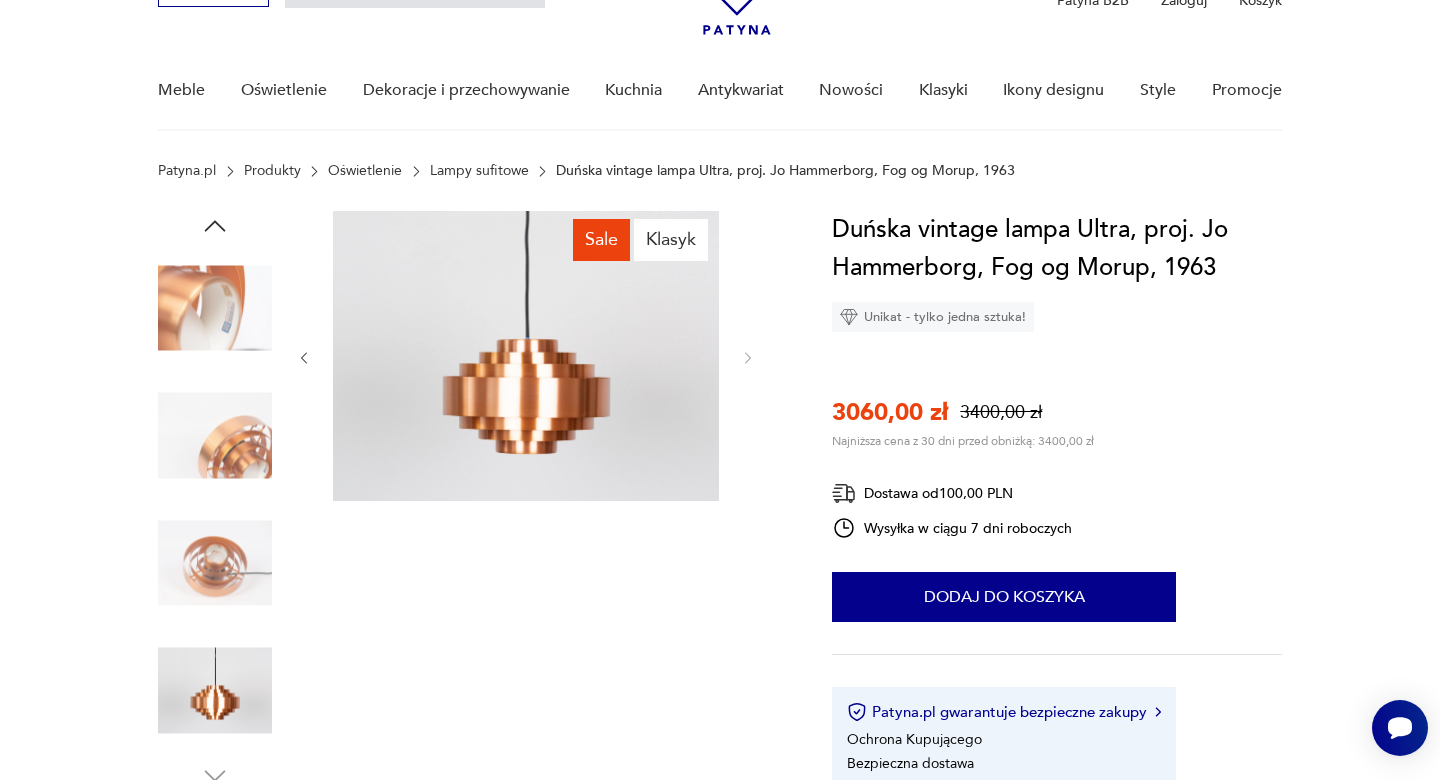 click at bounding box center (0, 0) 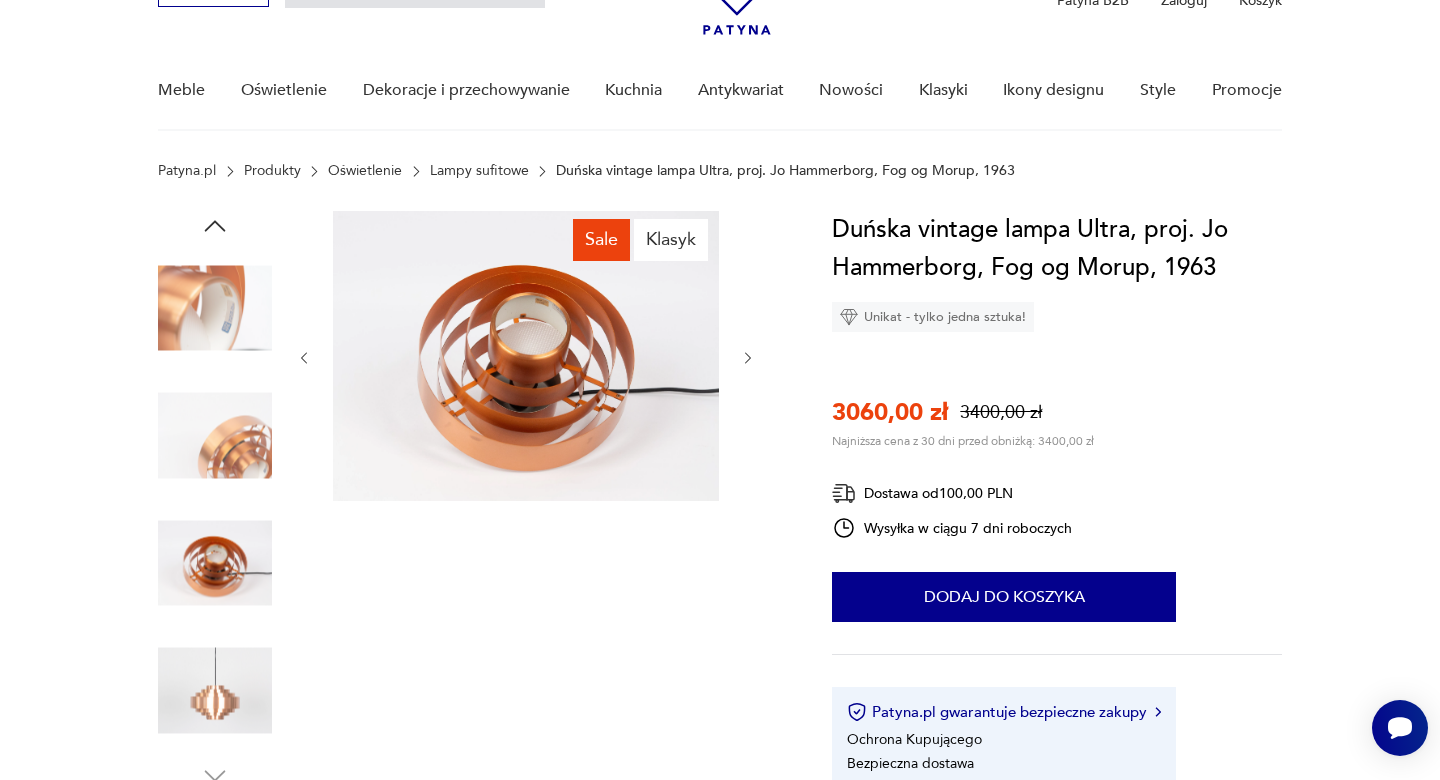 click at bounding box center (215, 436) 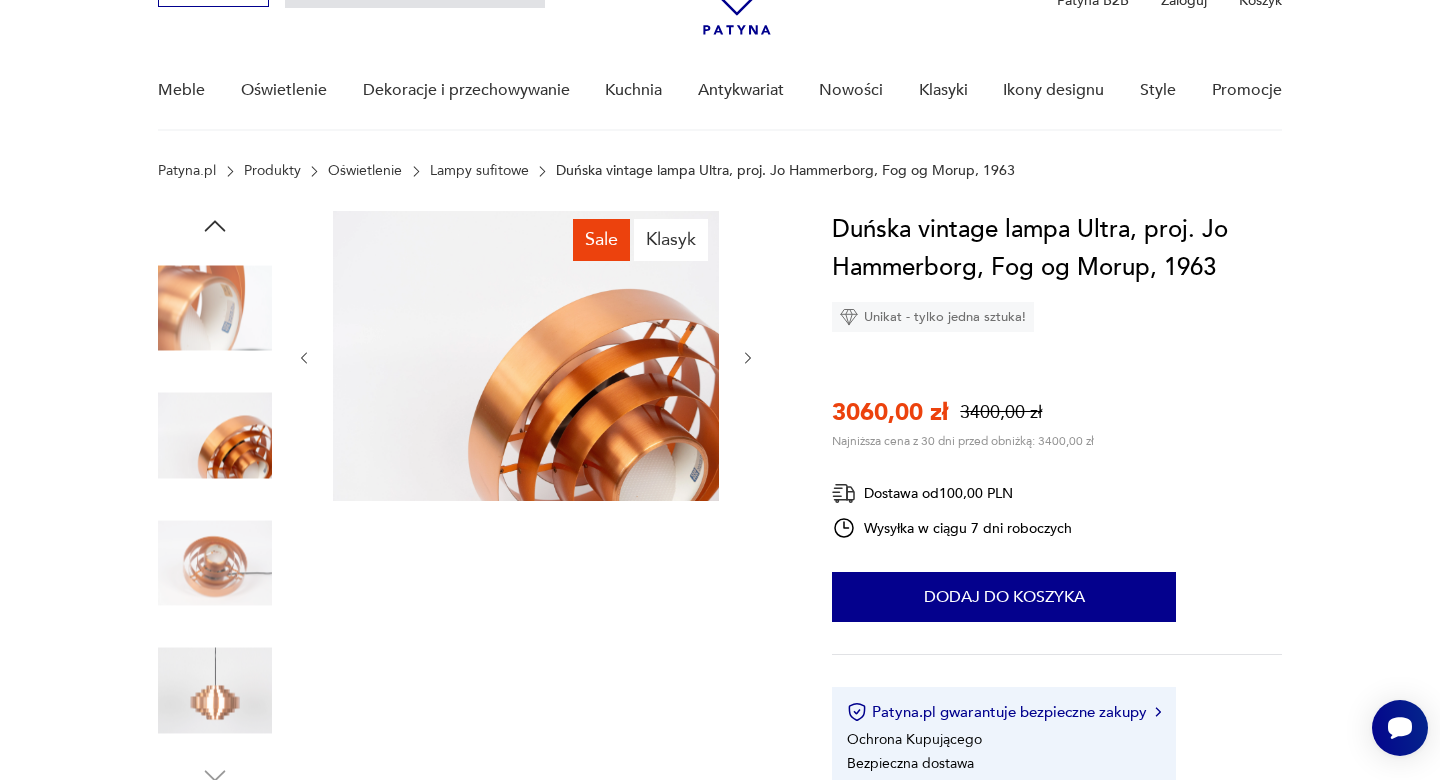 click at bounding box center [215, 308] 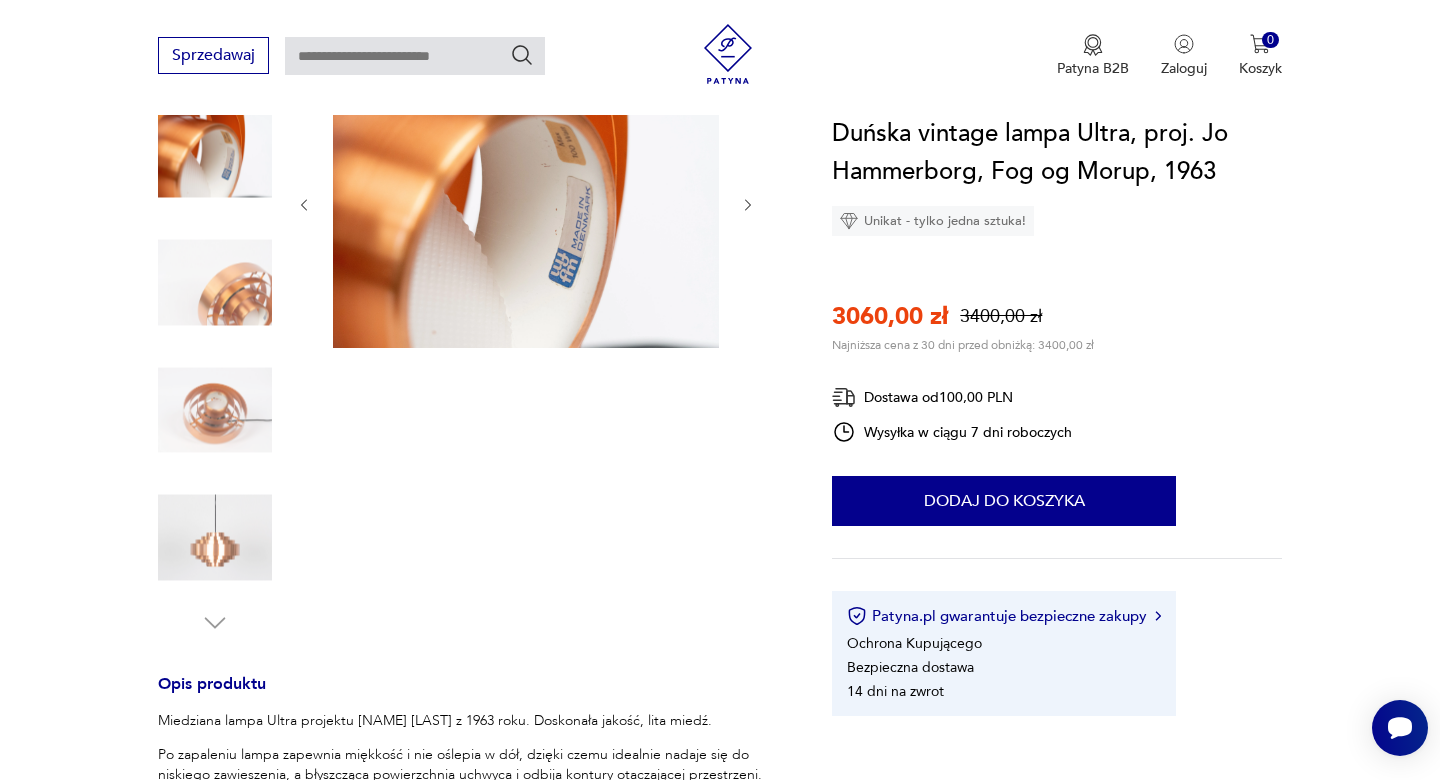 scroll, scrollTop: 272, scrollLeft: 0, axis: vertical 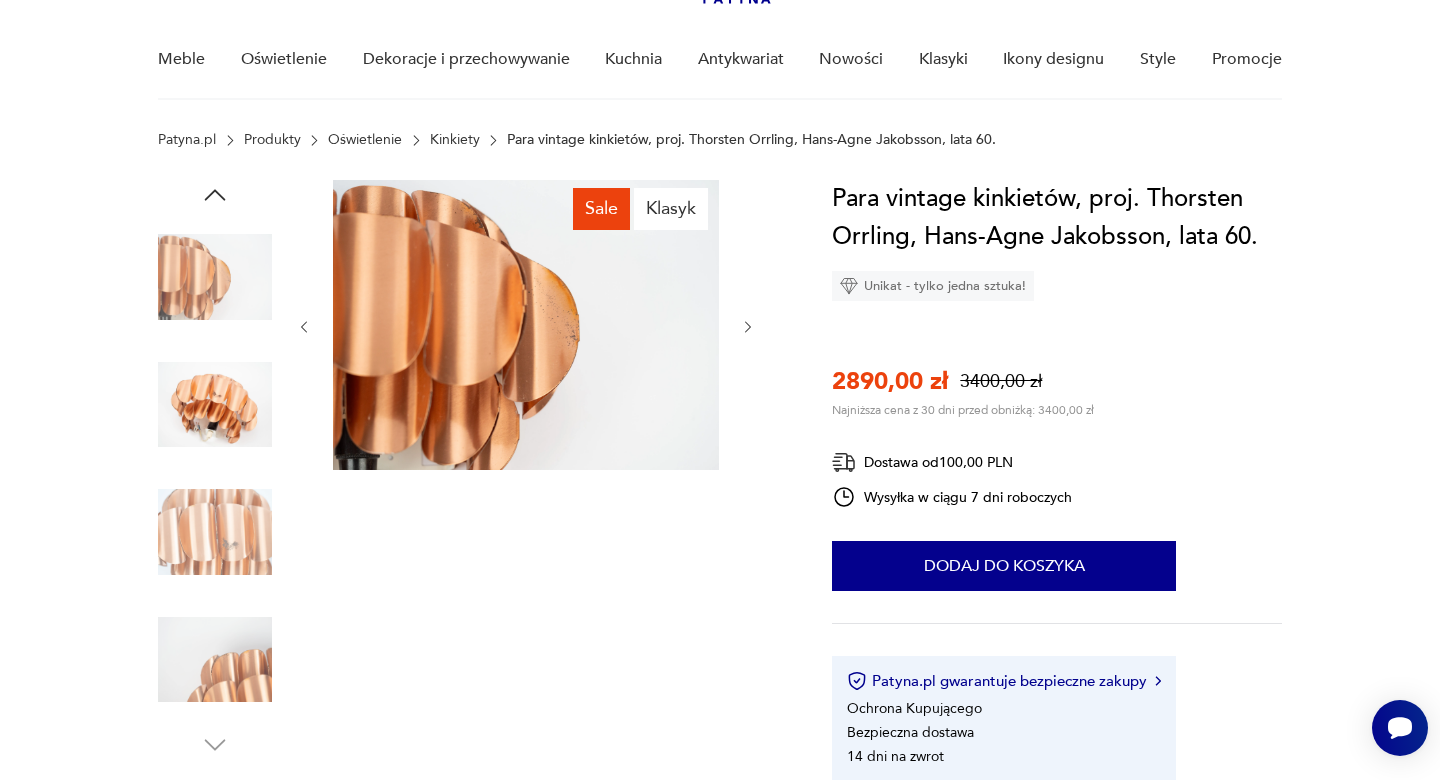 click at bounding box center [0, 0] 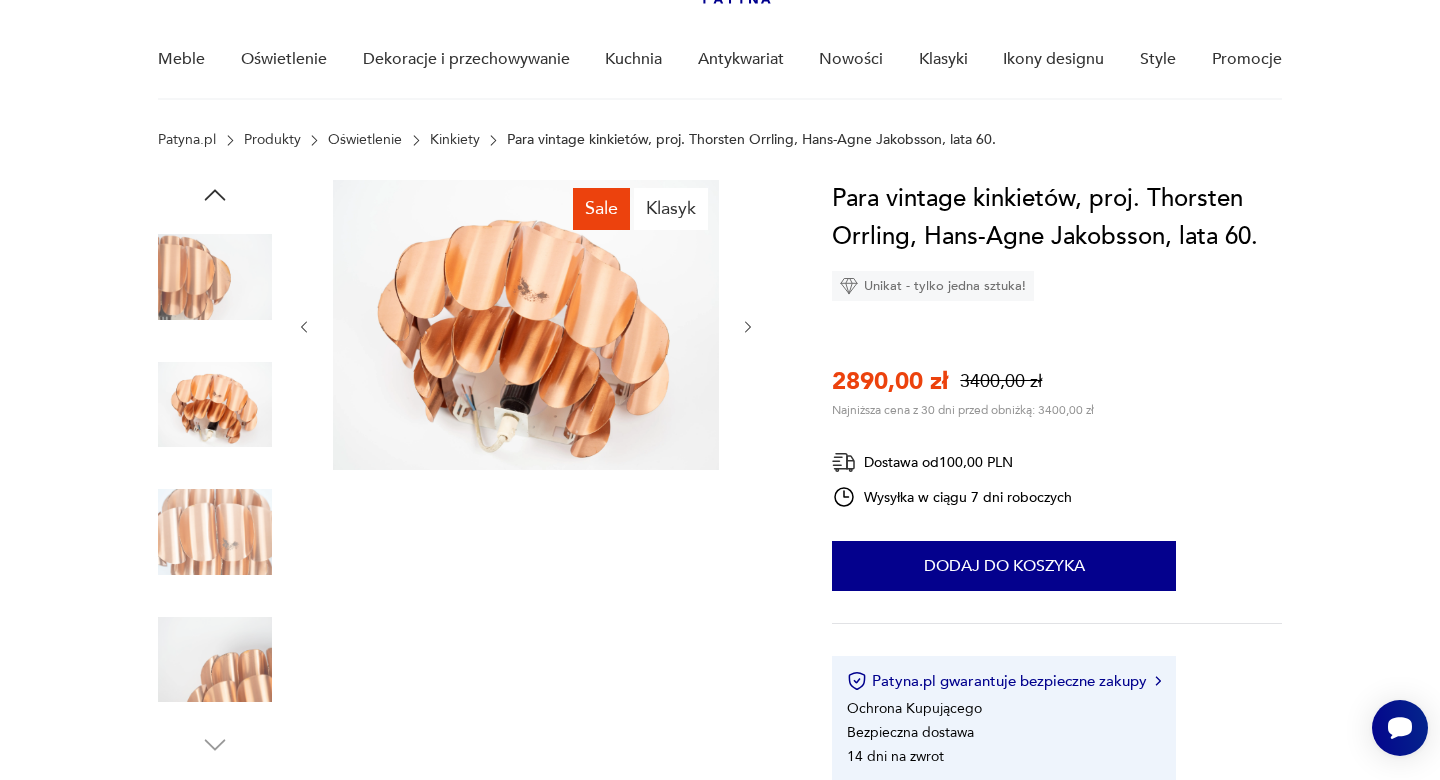 click at bounding box center (526, 327) 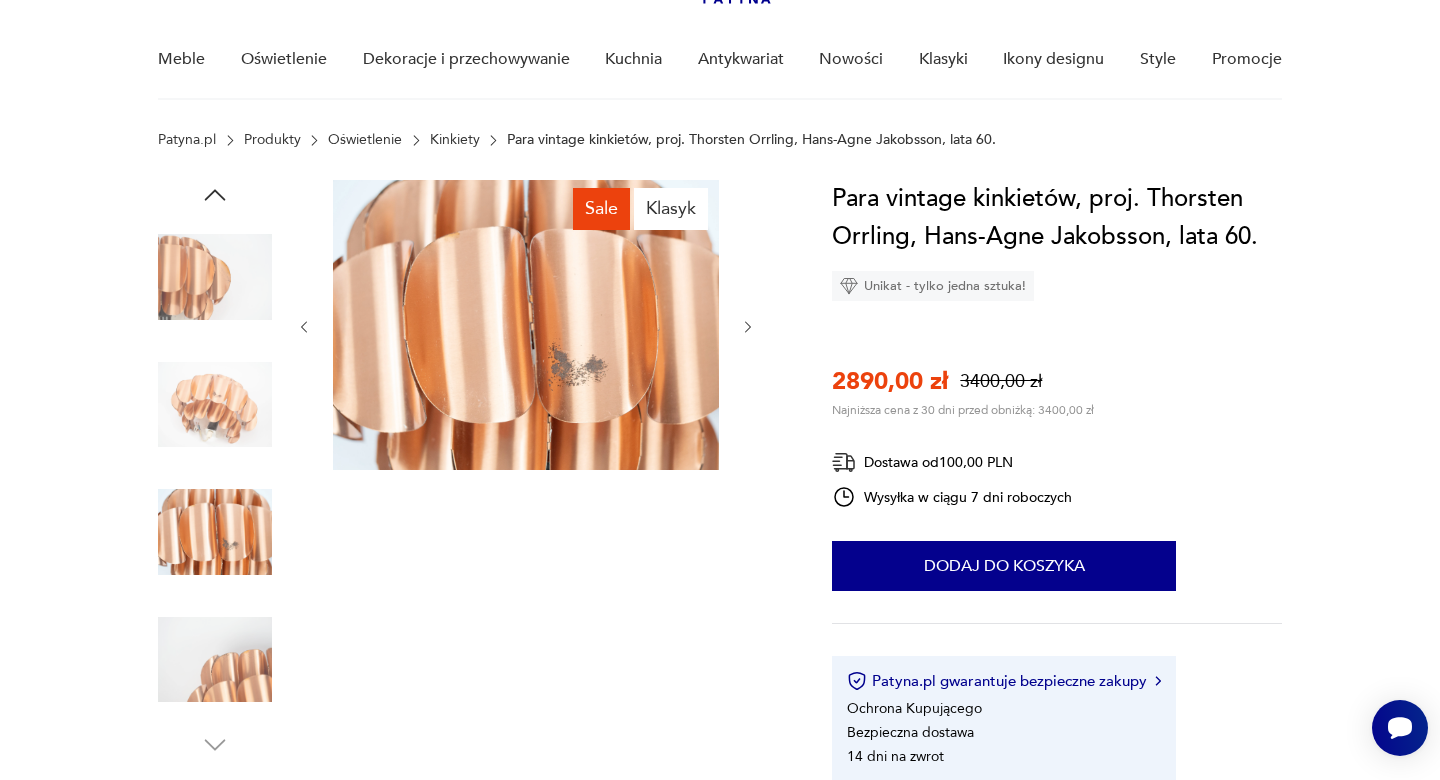 click at bounding box center (748, 327) 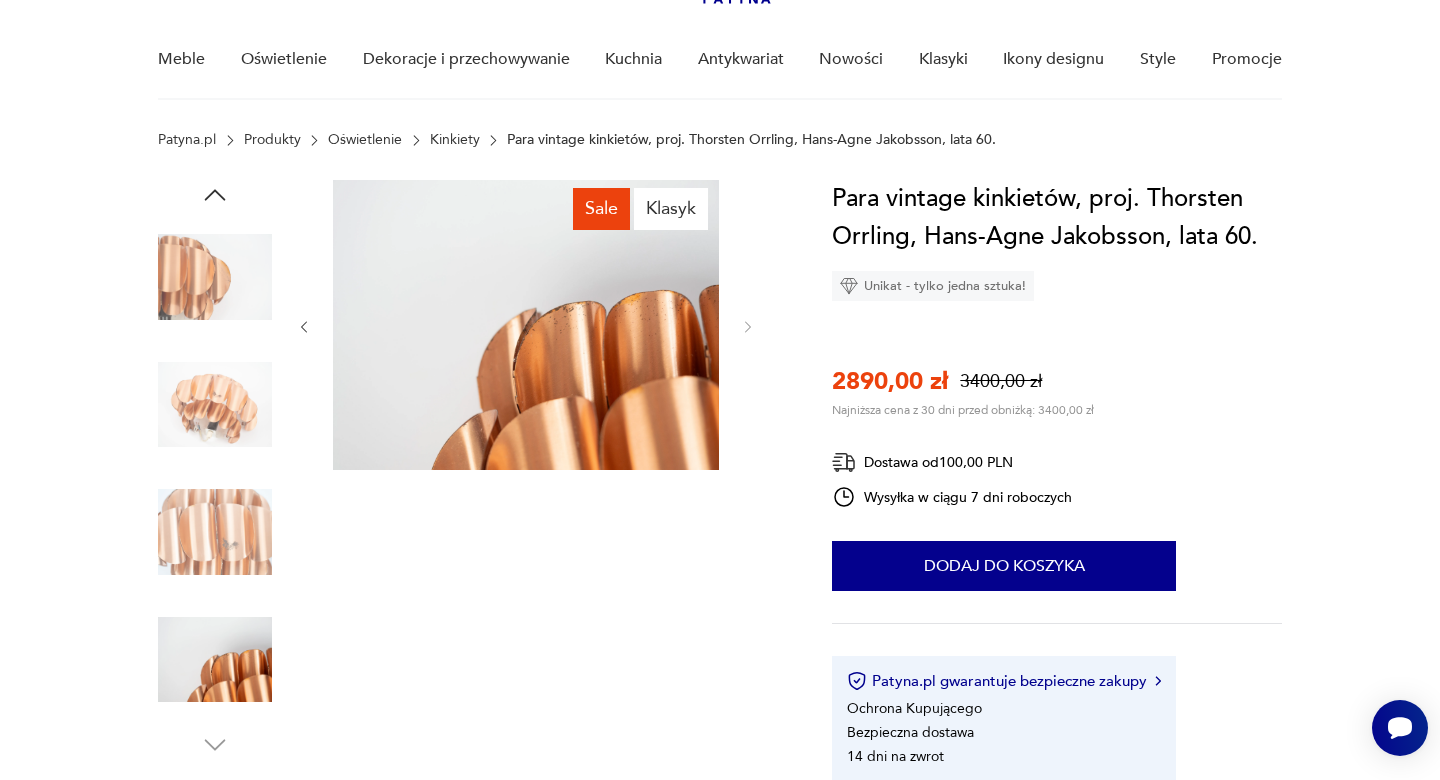 click at bounding box center (304, 327) 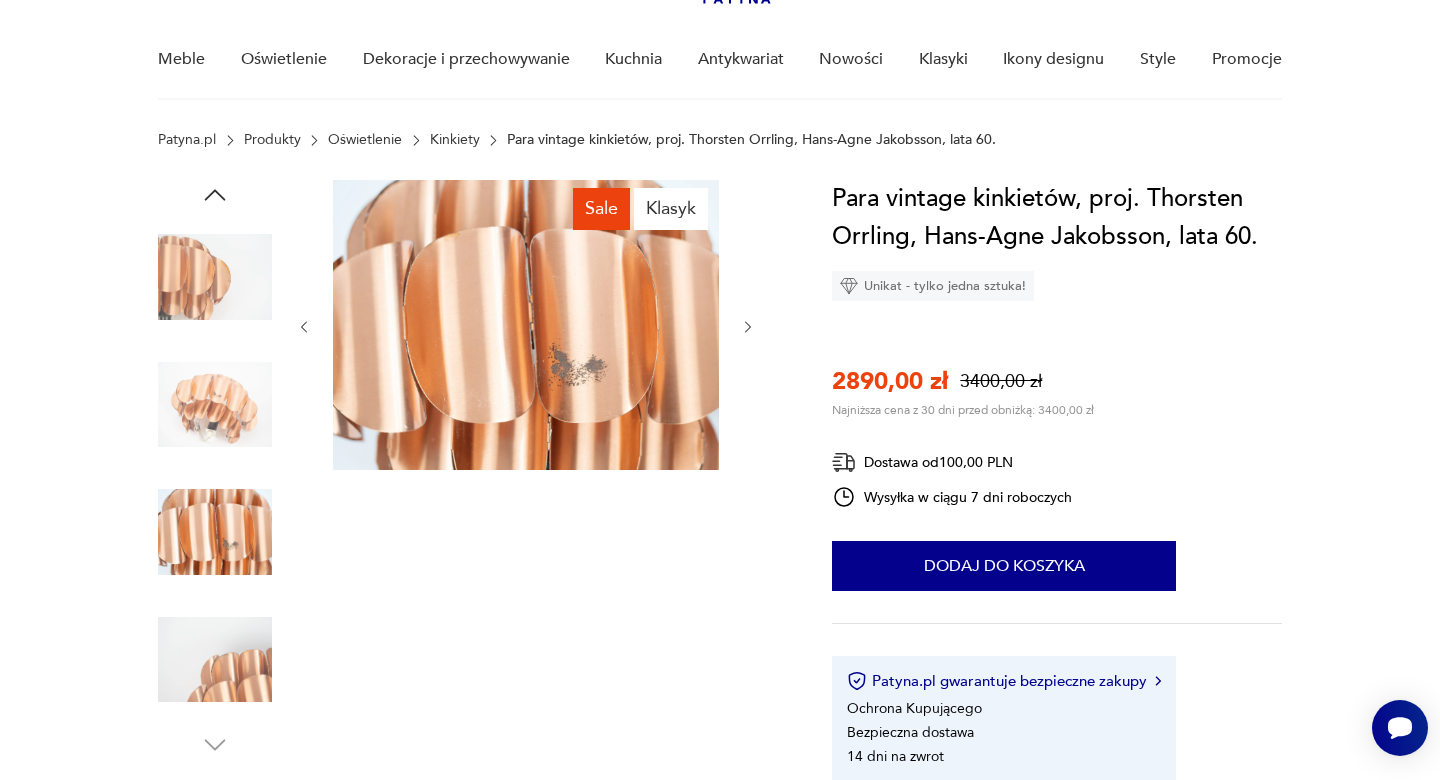 click at bounding box center (304, 327) 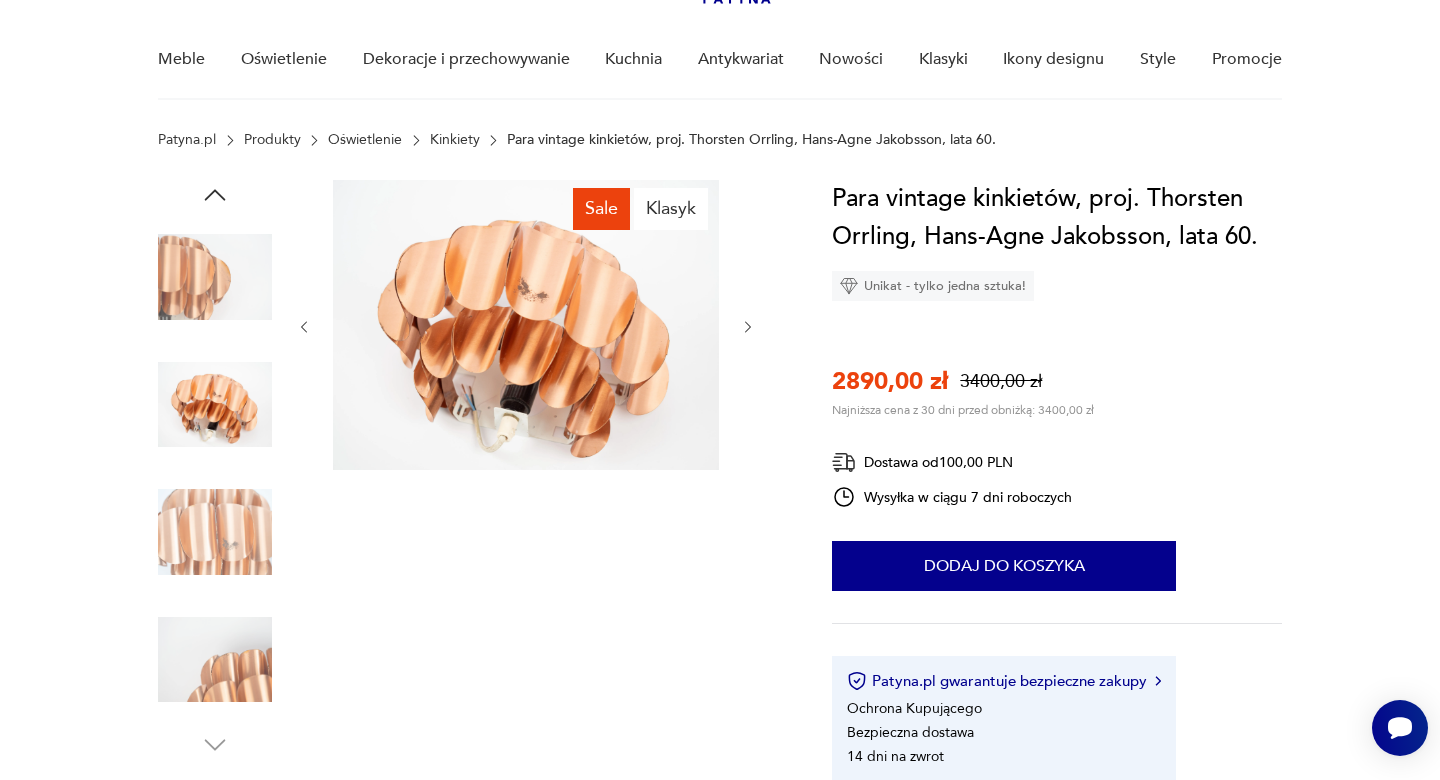 click at bounding box center [304, 327] 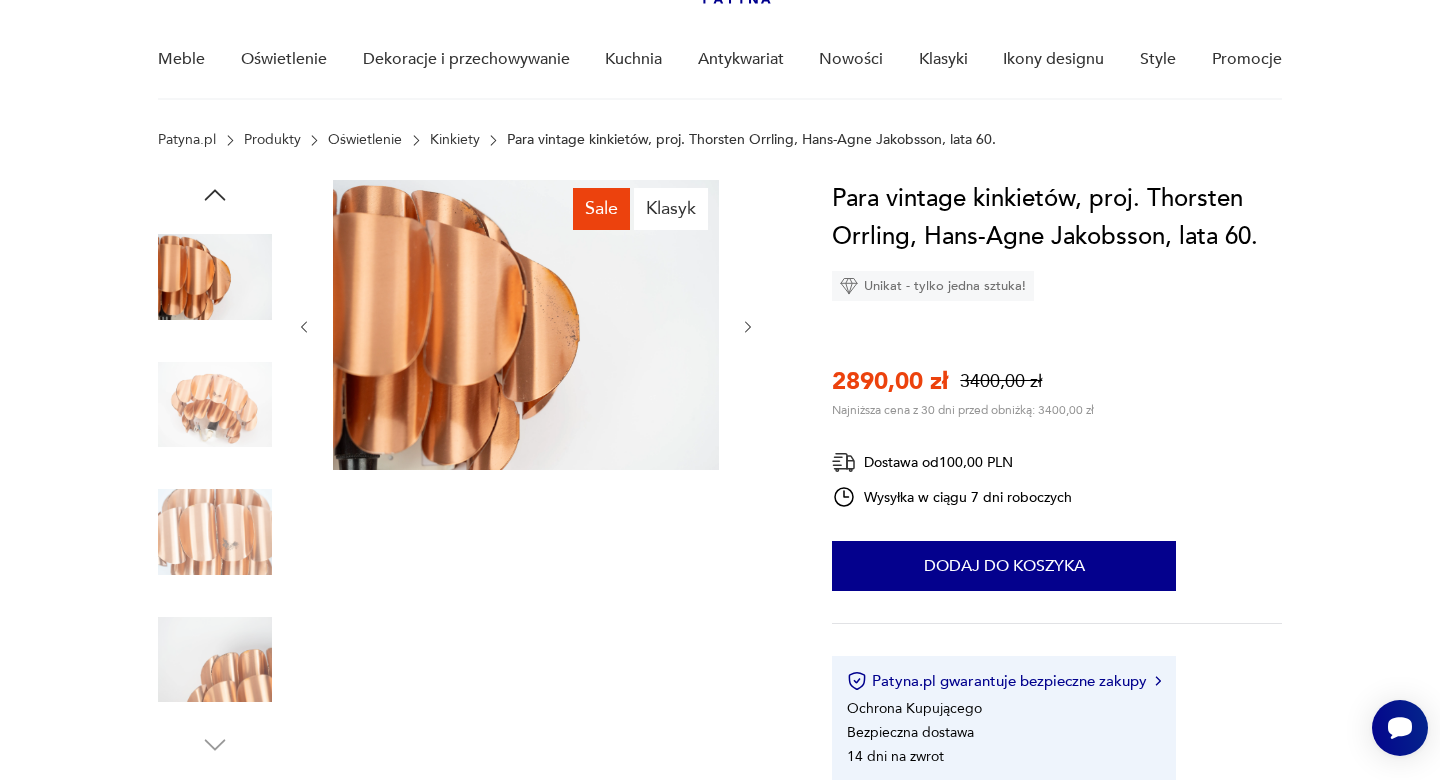 click at bounding box center (304, 327) 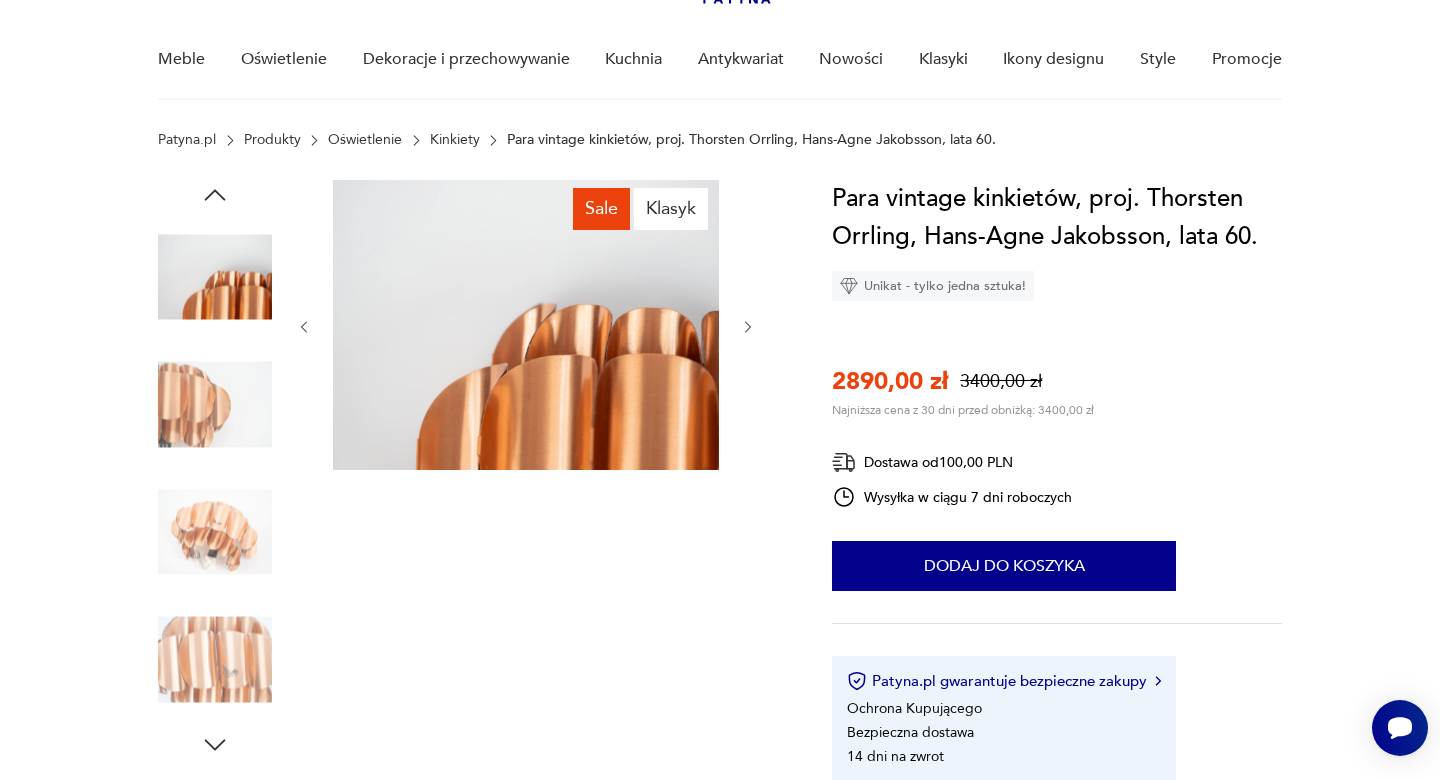 click at bounding box center [304, 327] 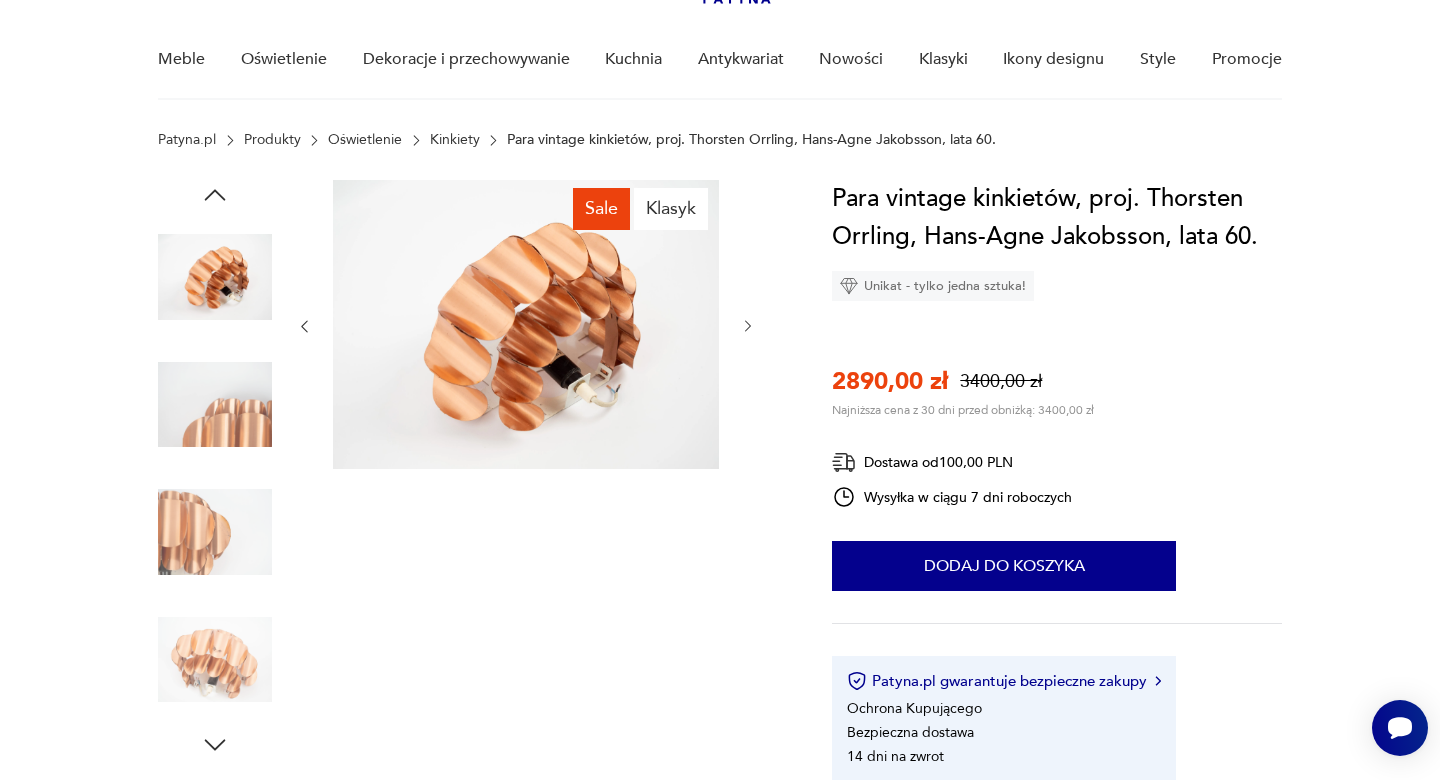 click at bounding box center (304, 326) 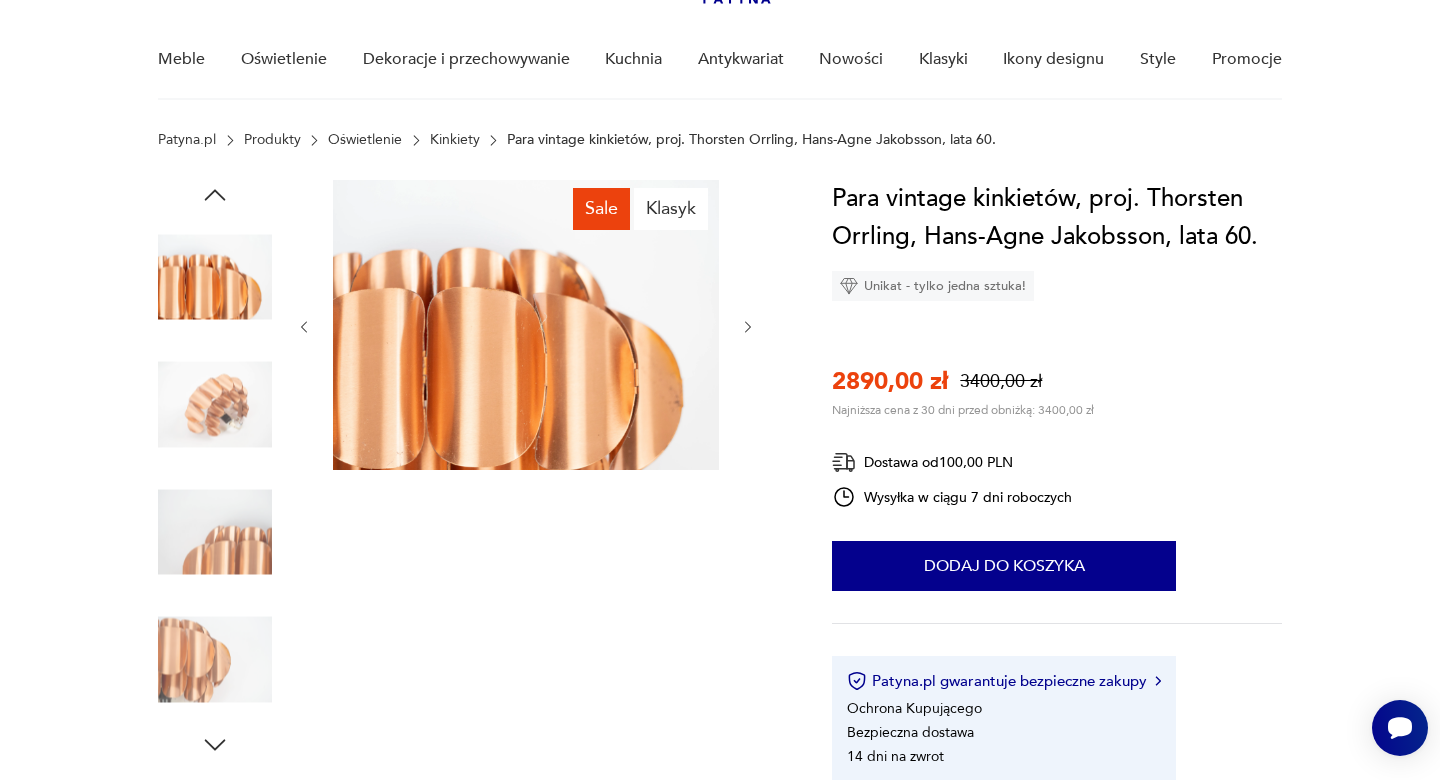 click at bounding box center [304, 327] 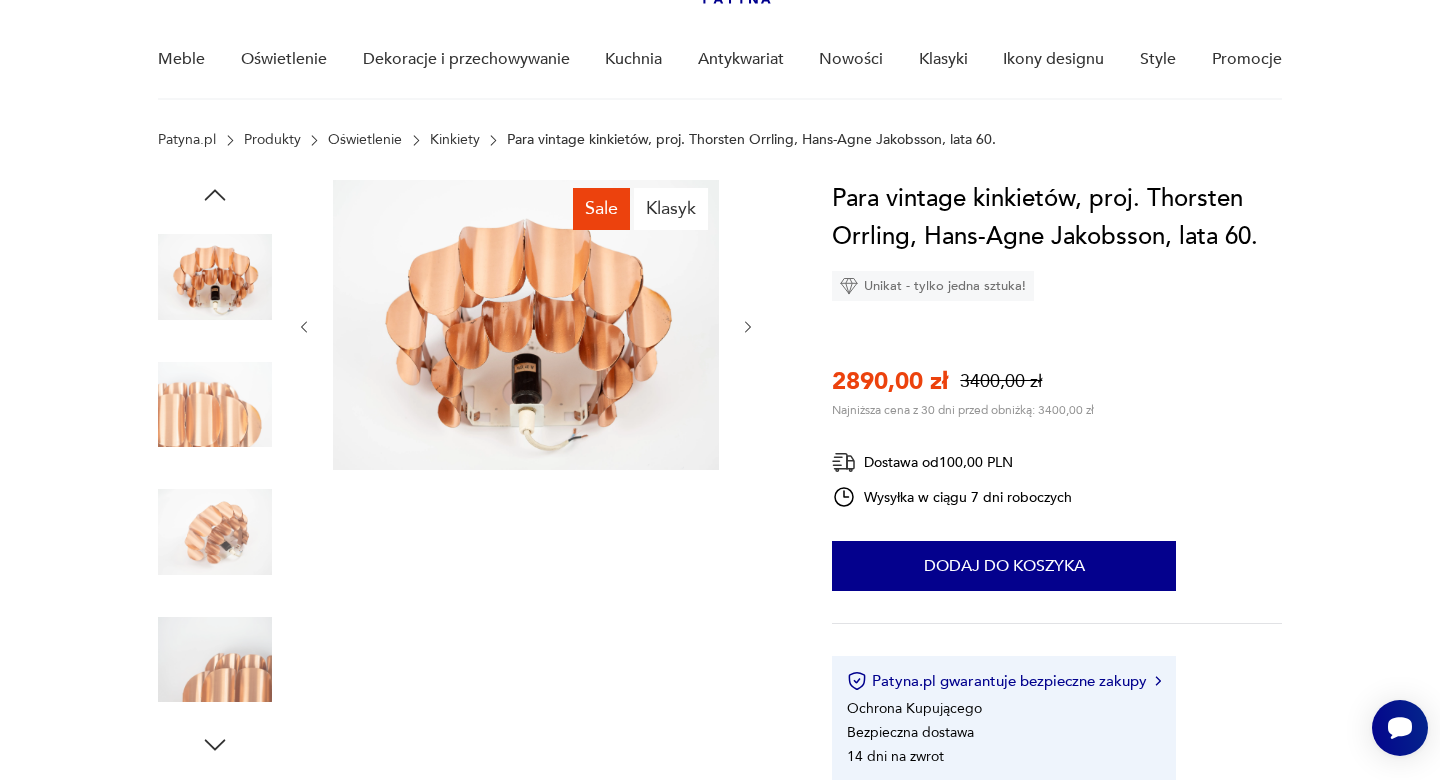 click at bounding box center (304, 327) 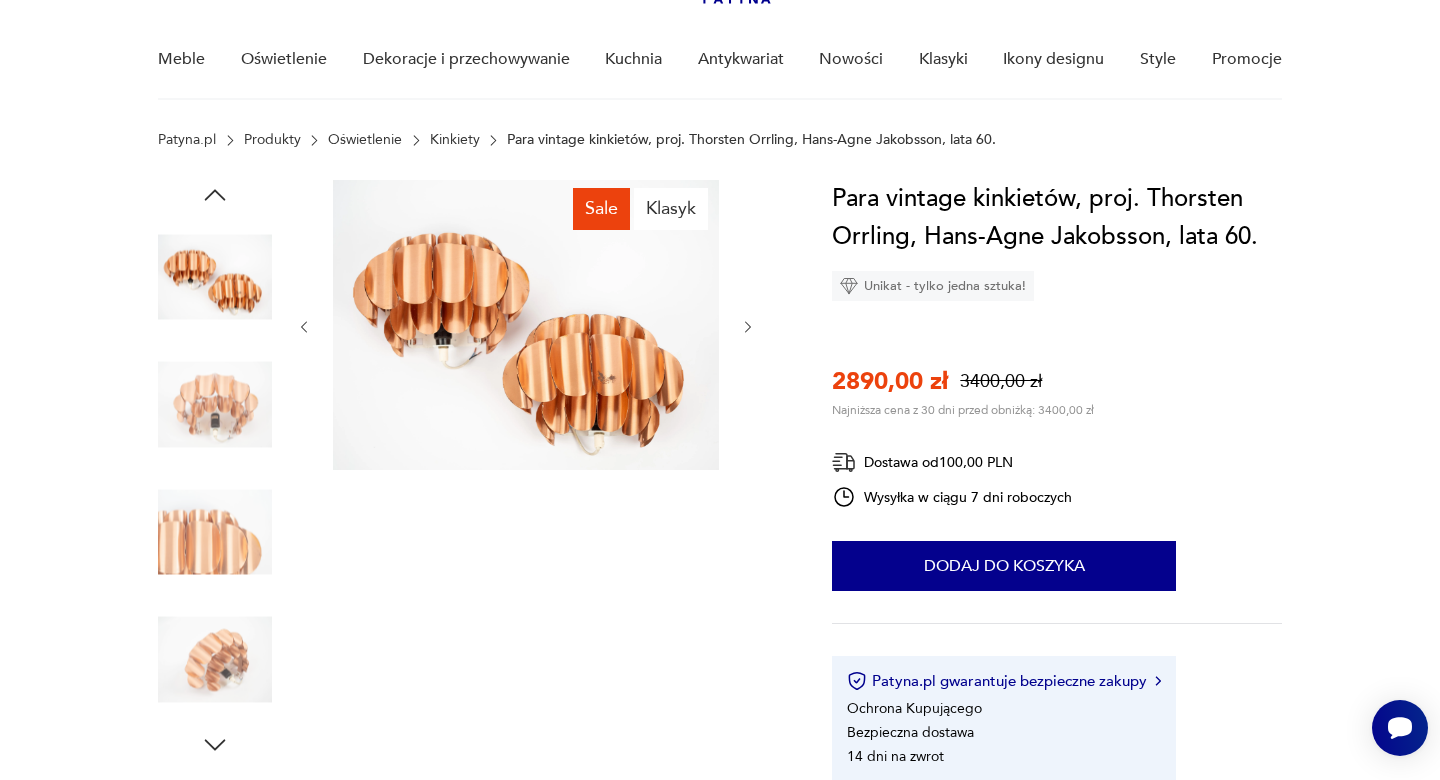 click at bounding box center [526, 327] 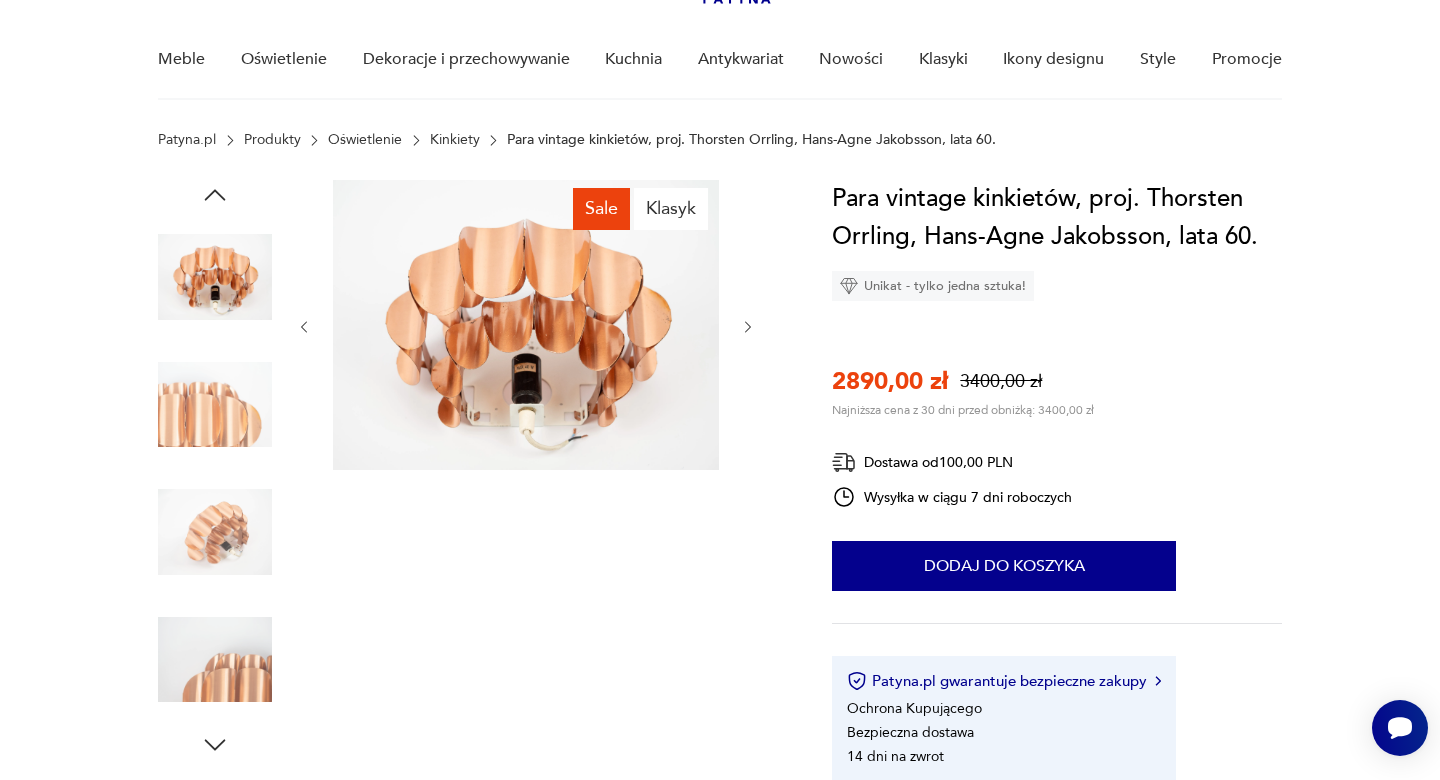 click at bounding box center (748, 327) 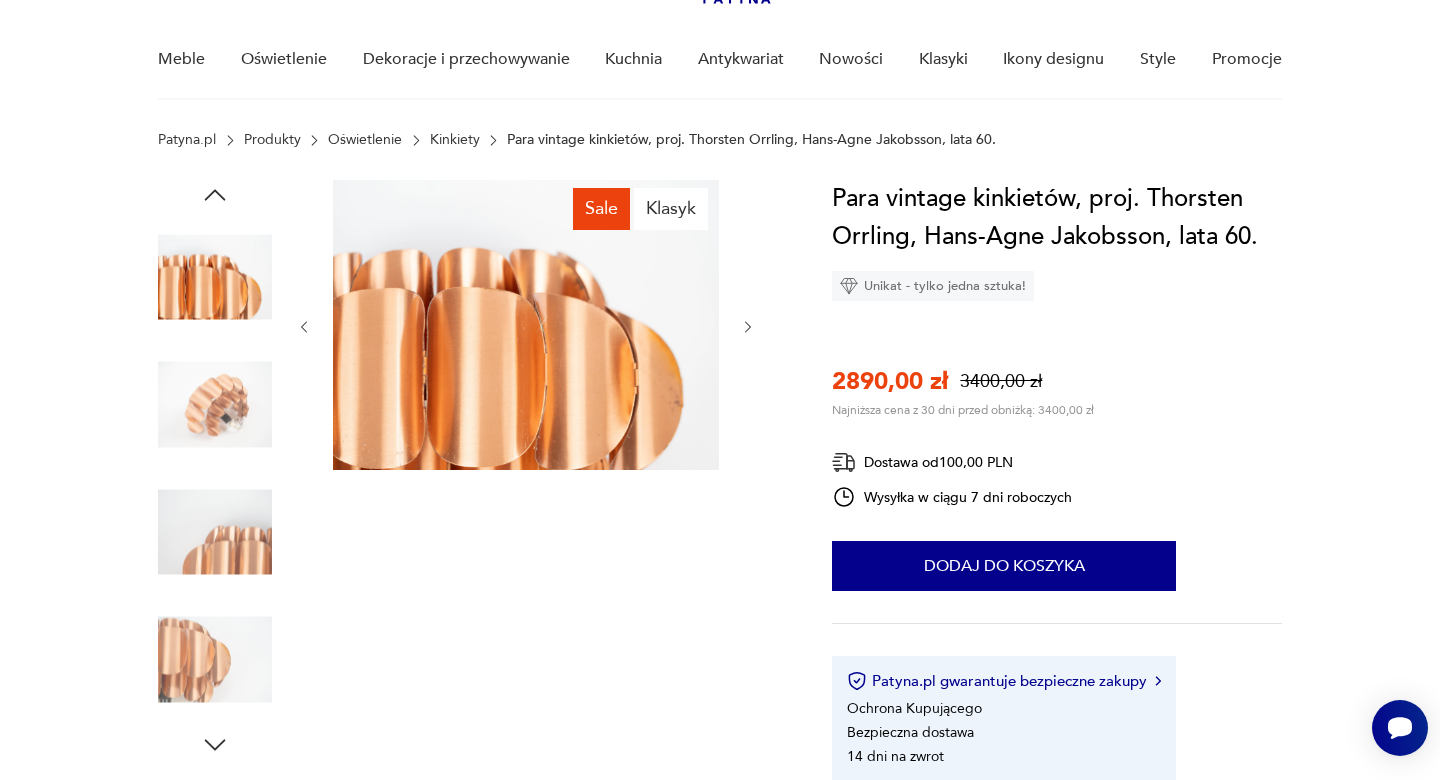 click at bounding box center (748, 327) 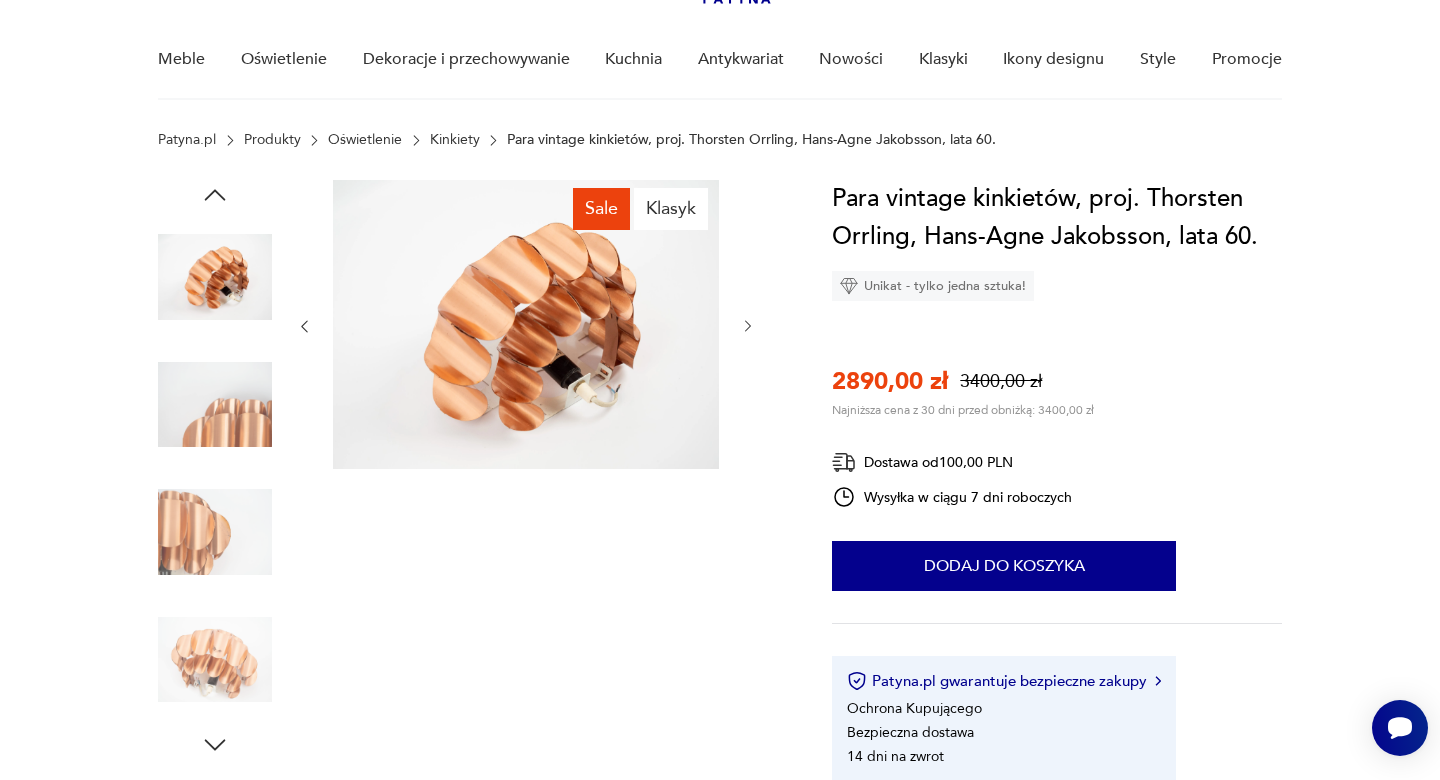click at bounding box center [748, 326] 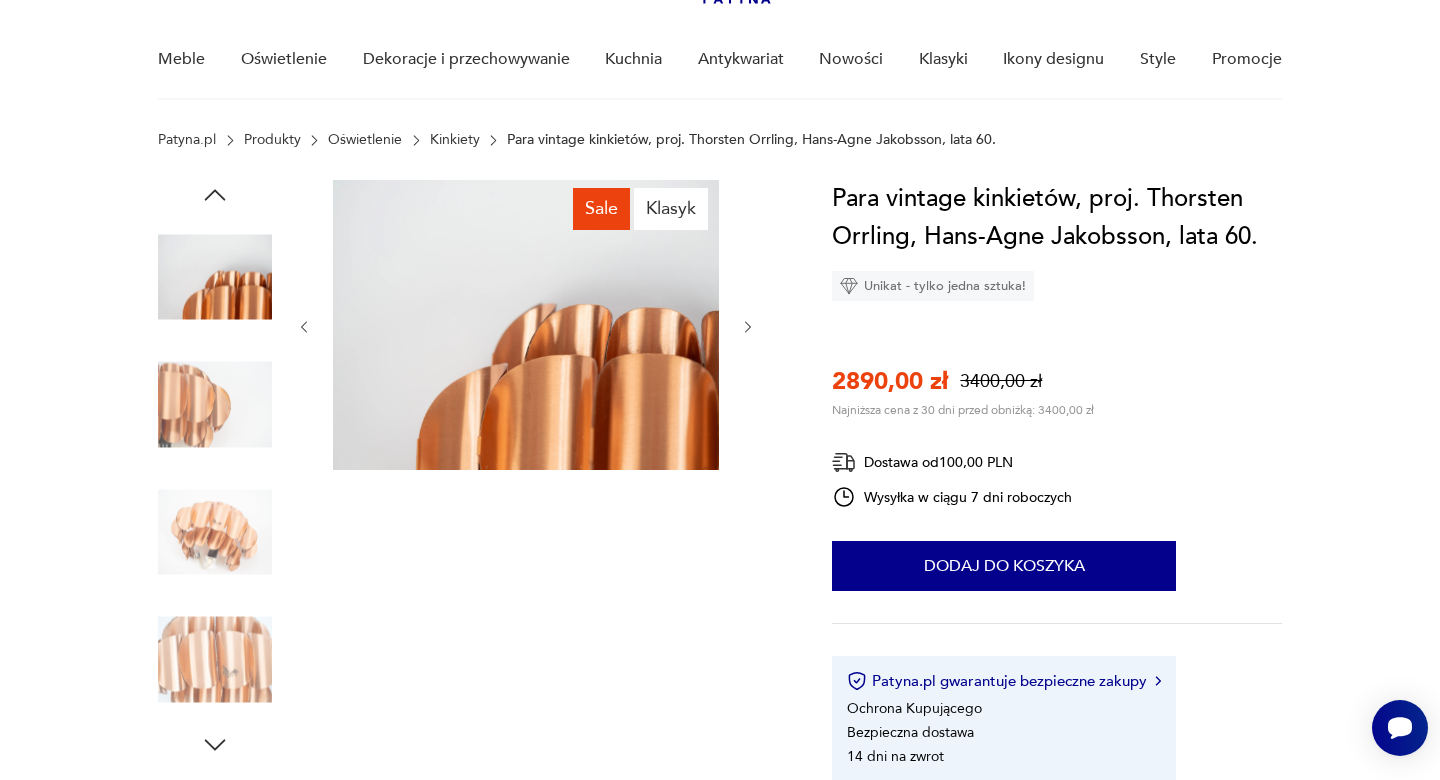 click at bounding box center [748, 327] 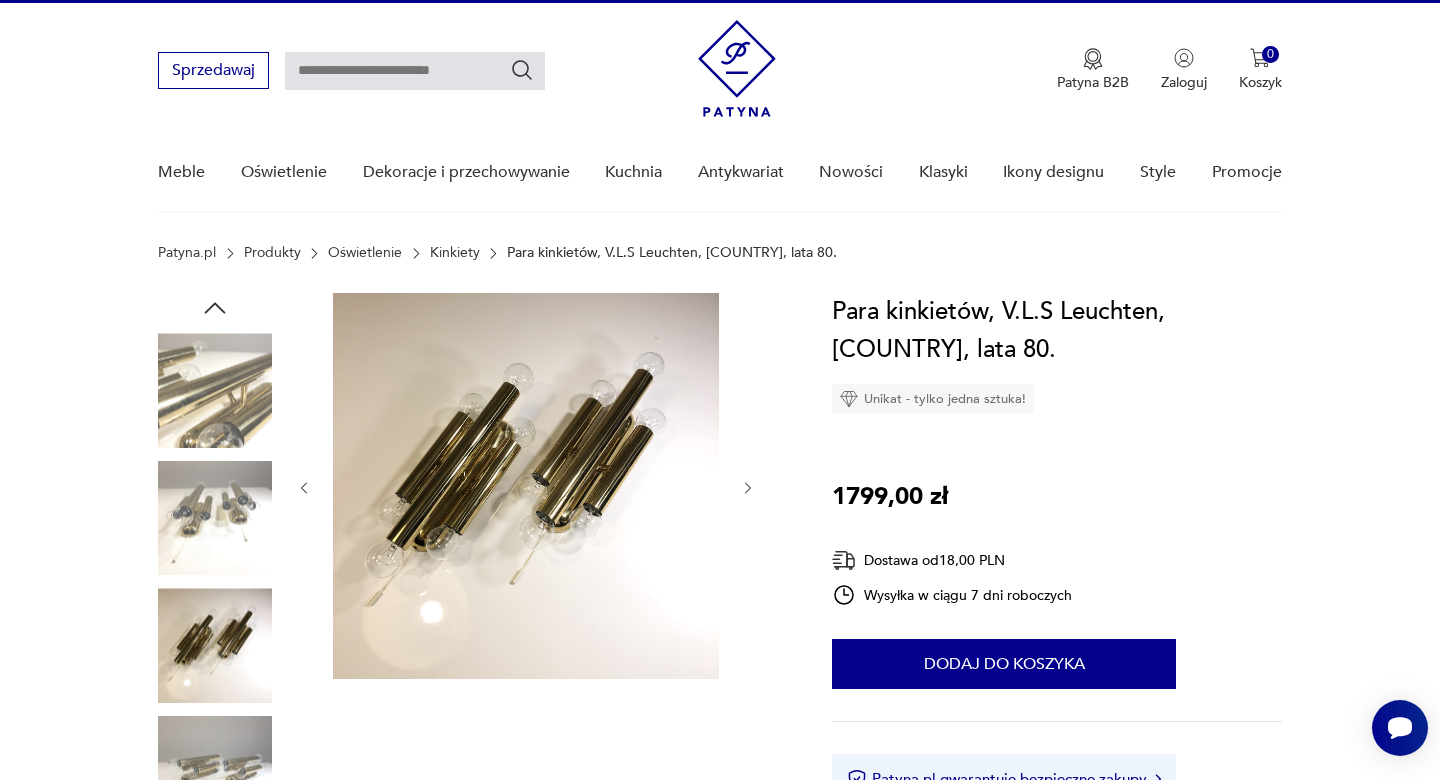 scroll, scrollTop: 0, scrollLeft: 0, axis: both 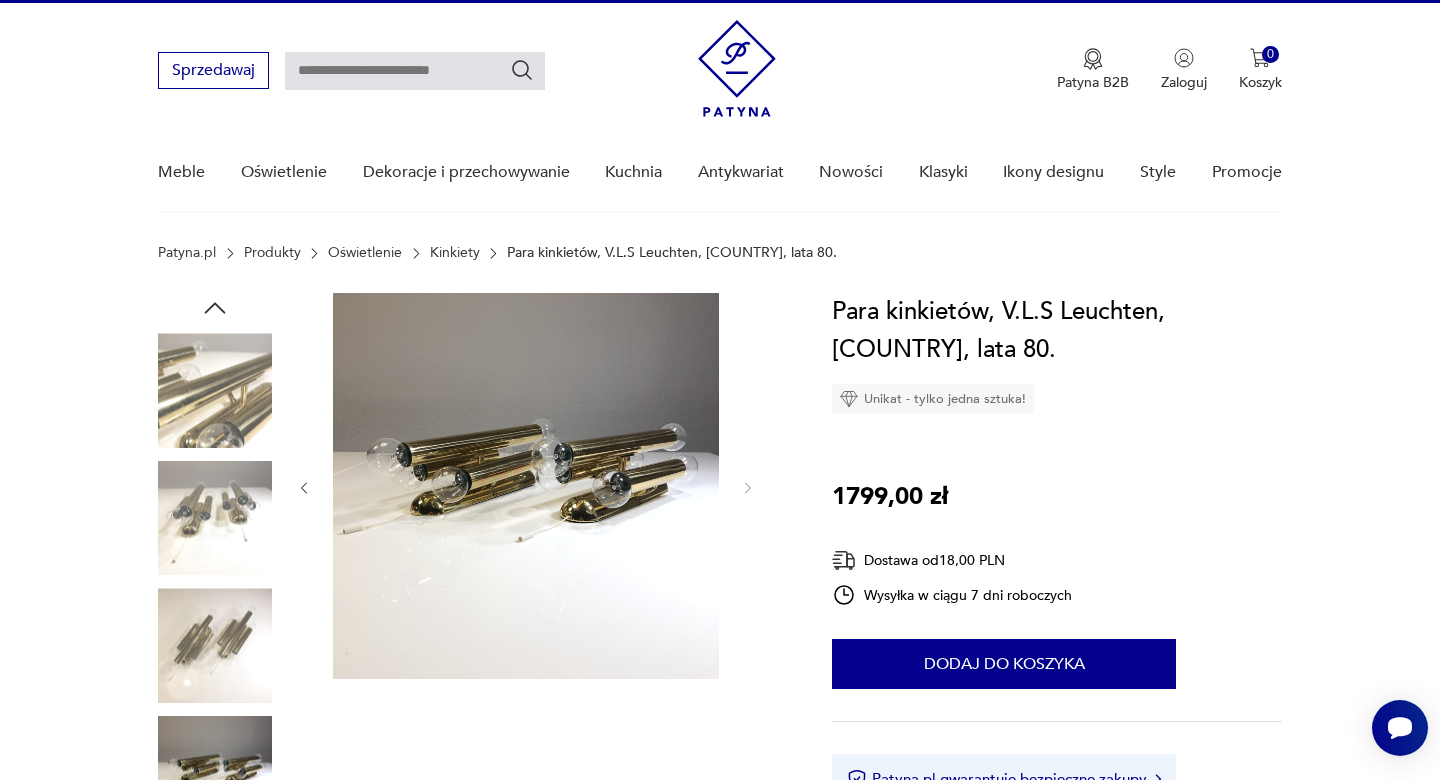 click at bounding box center (304, 488) 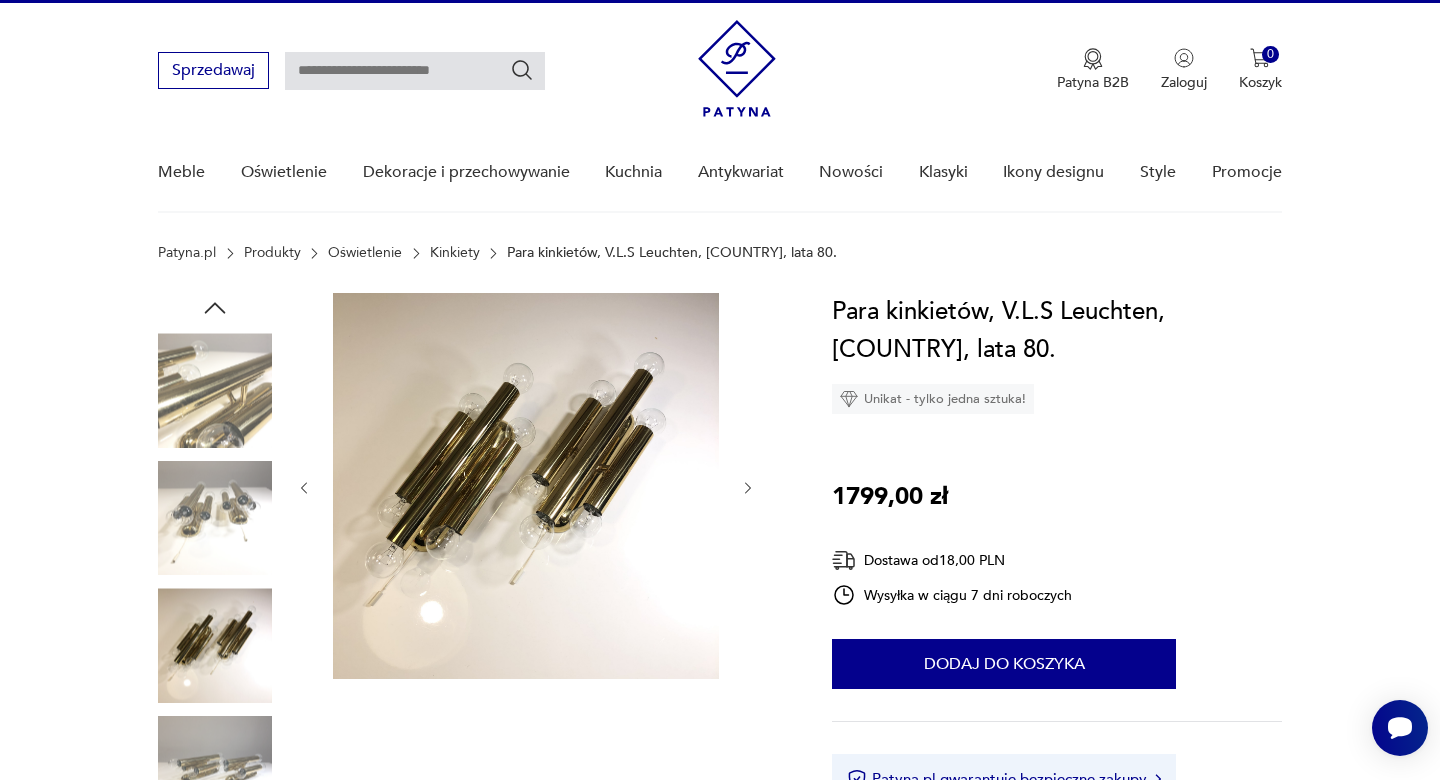 click at bounding box center [304, 488] 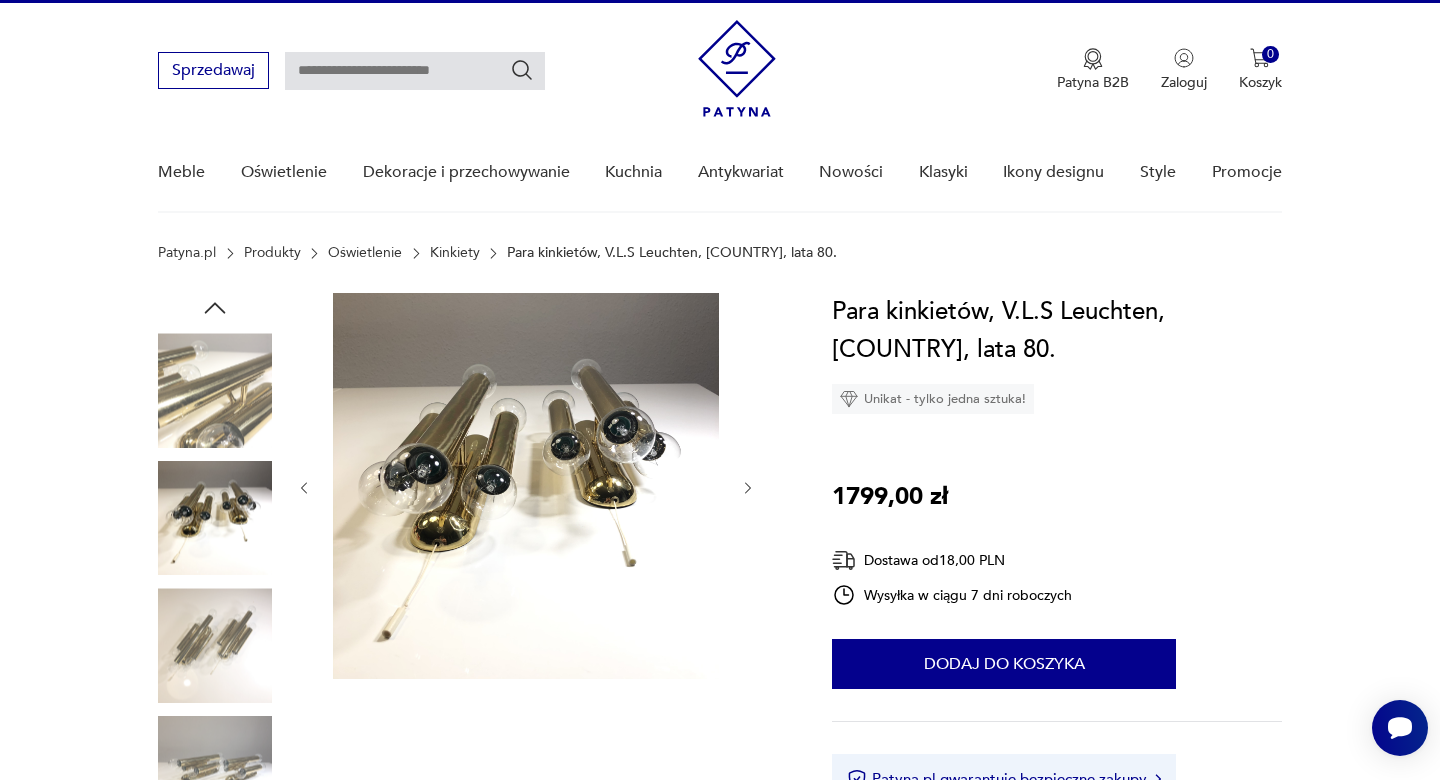 click at bounding box center (304, 488) 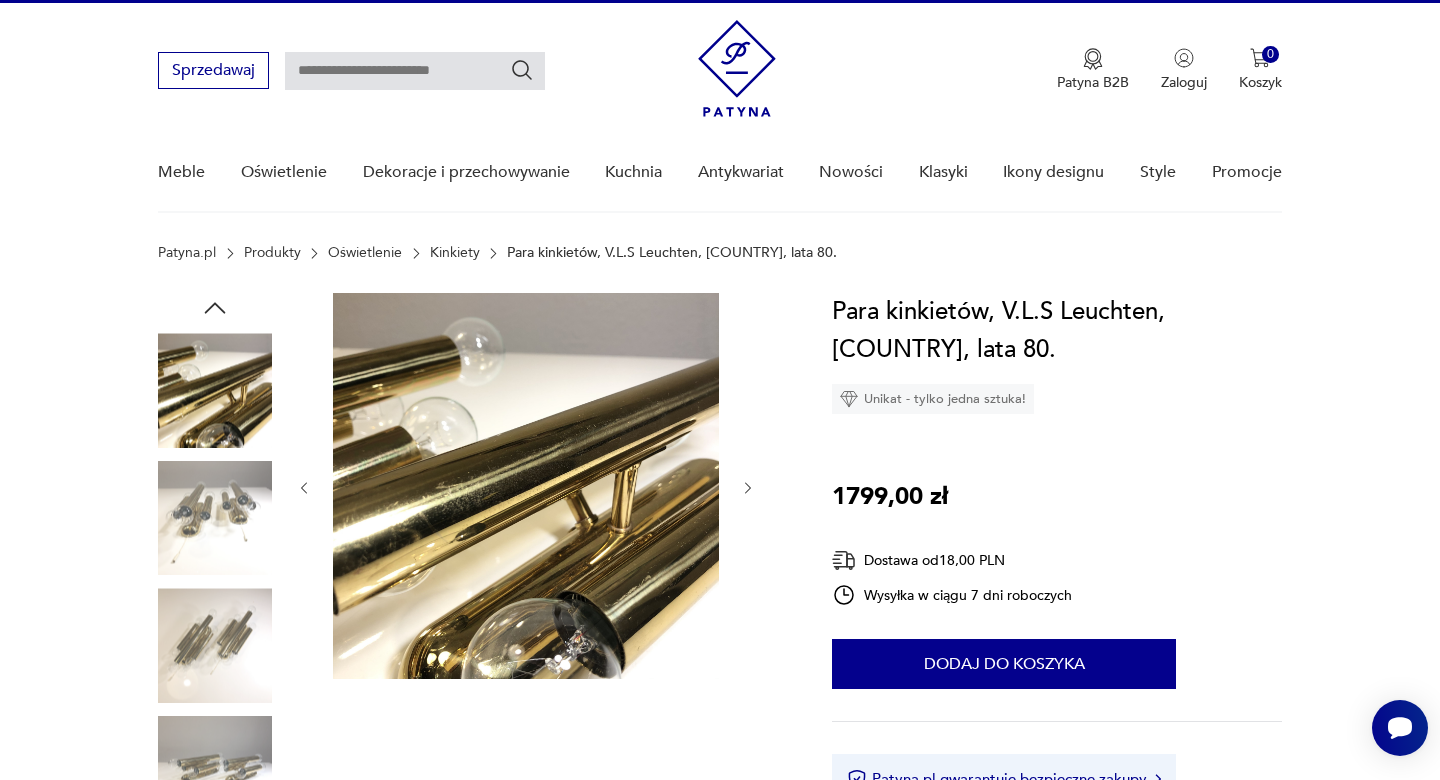 click at bounding box center [304, 488] 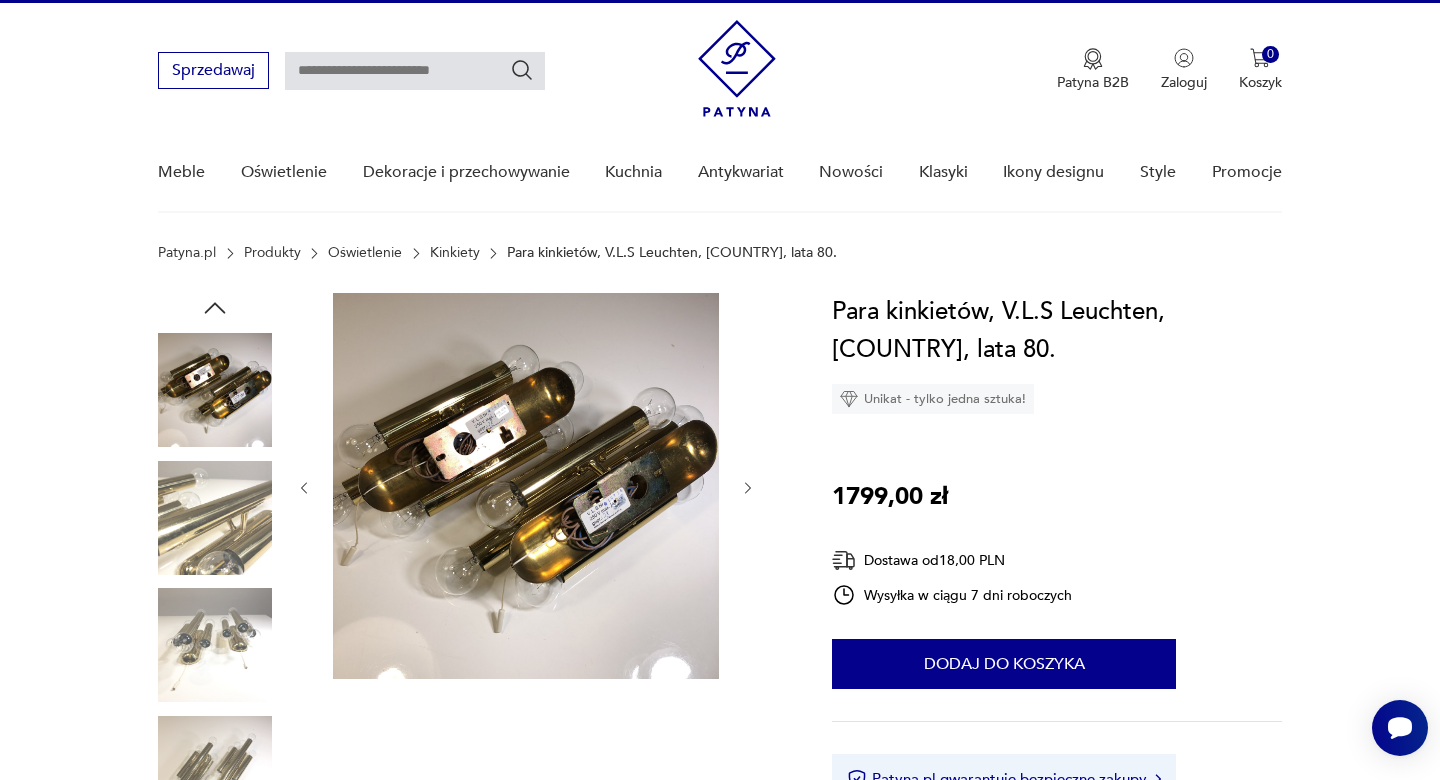 click at bounding box center [304, 488] 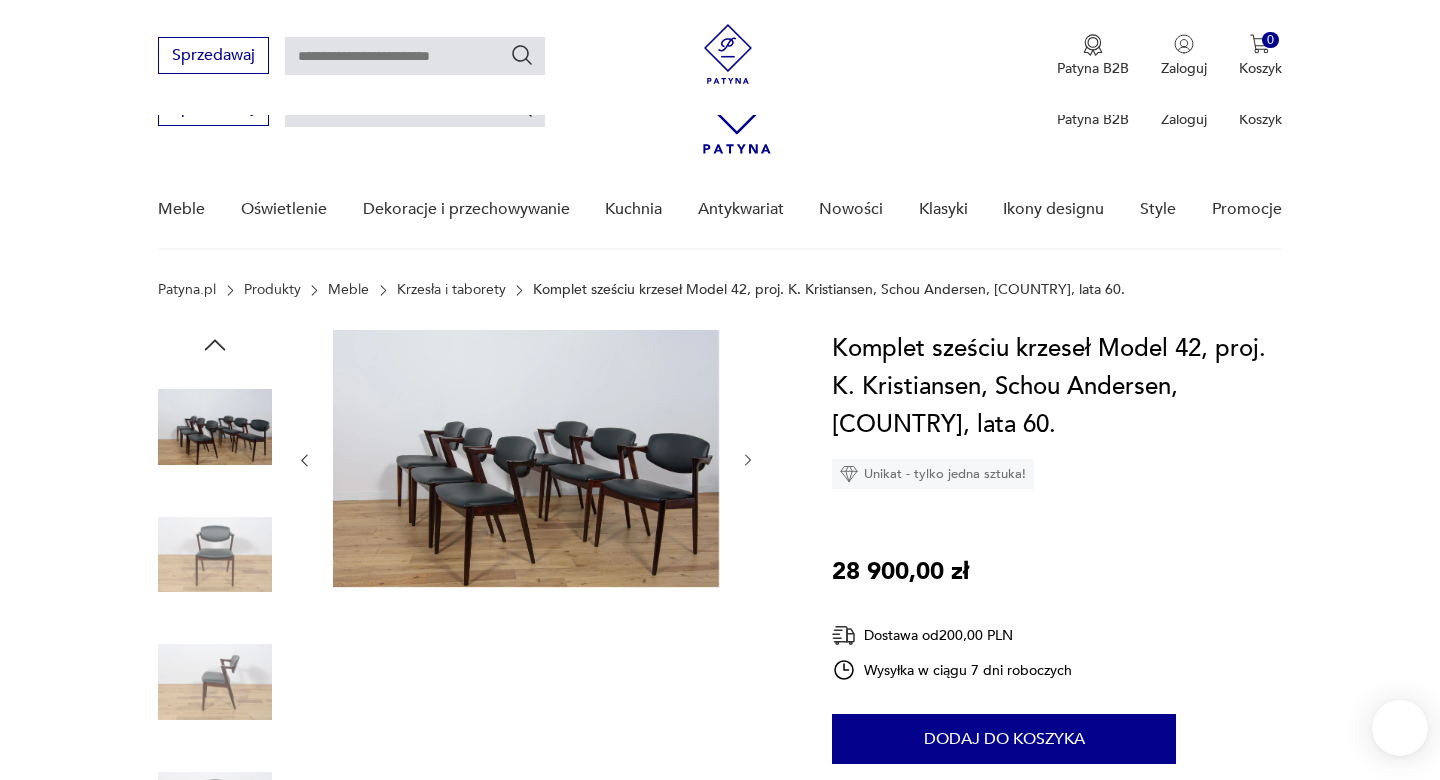 scroll, scrollTop: 237, scrollLeft: 0, axis: vertical 